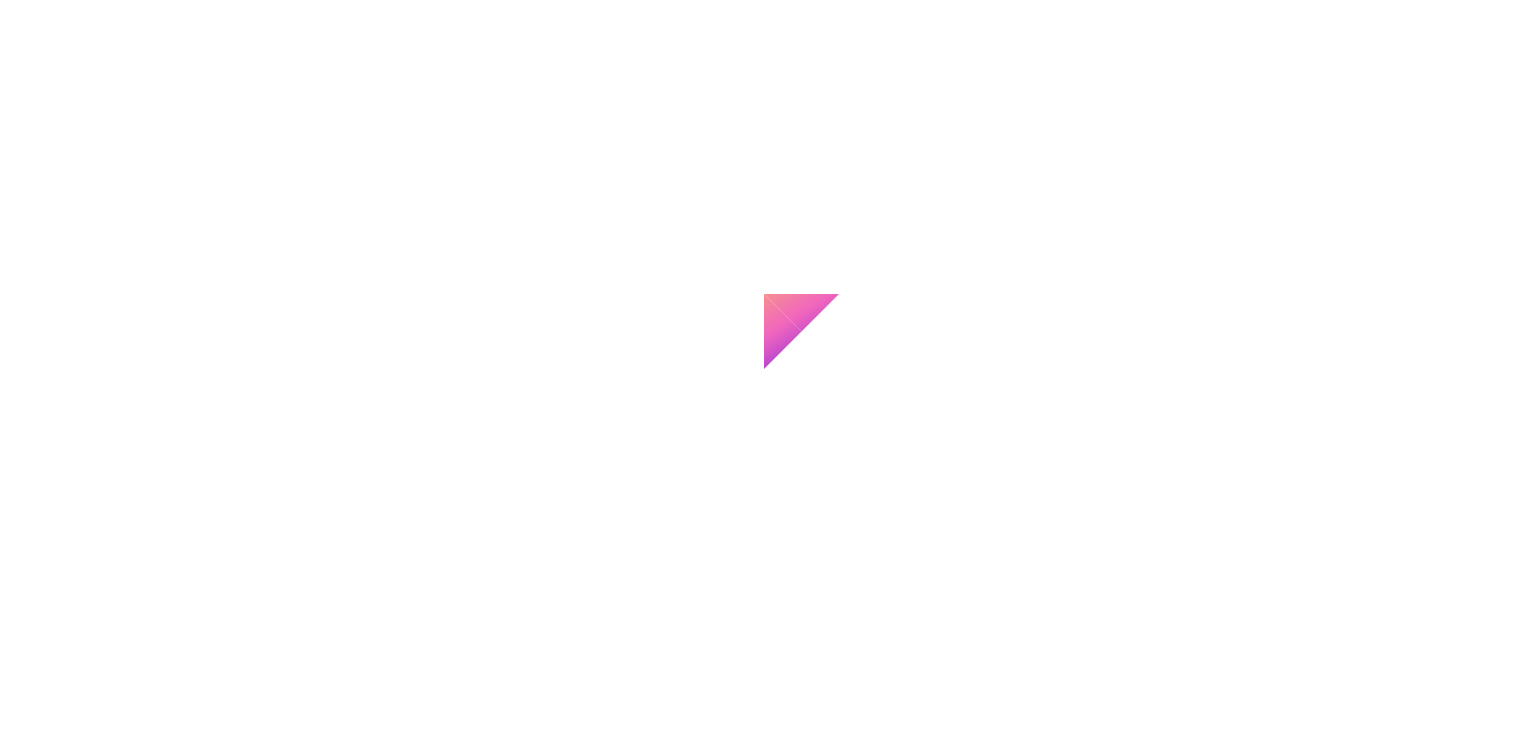 scroll, scrollTop: 0, scrollLeft: 0, axis: both 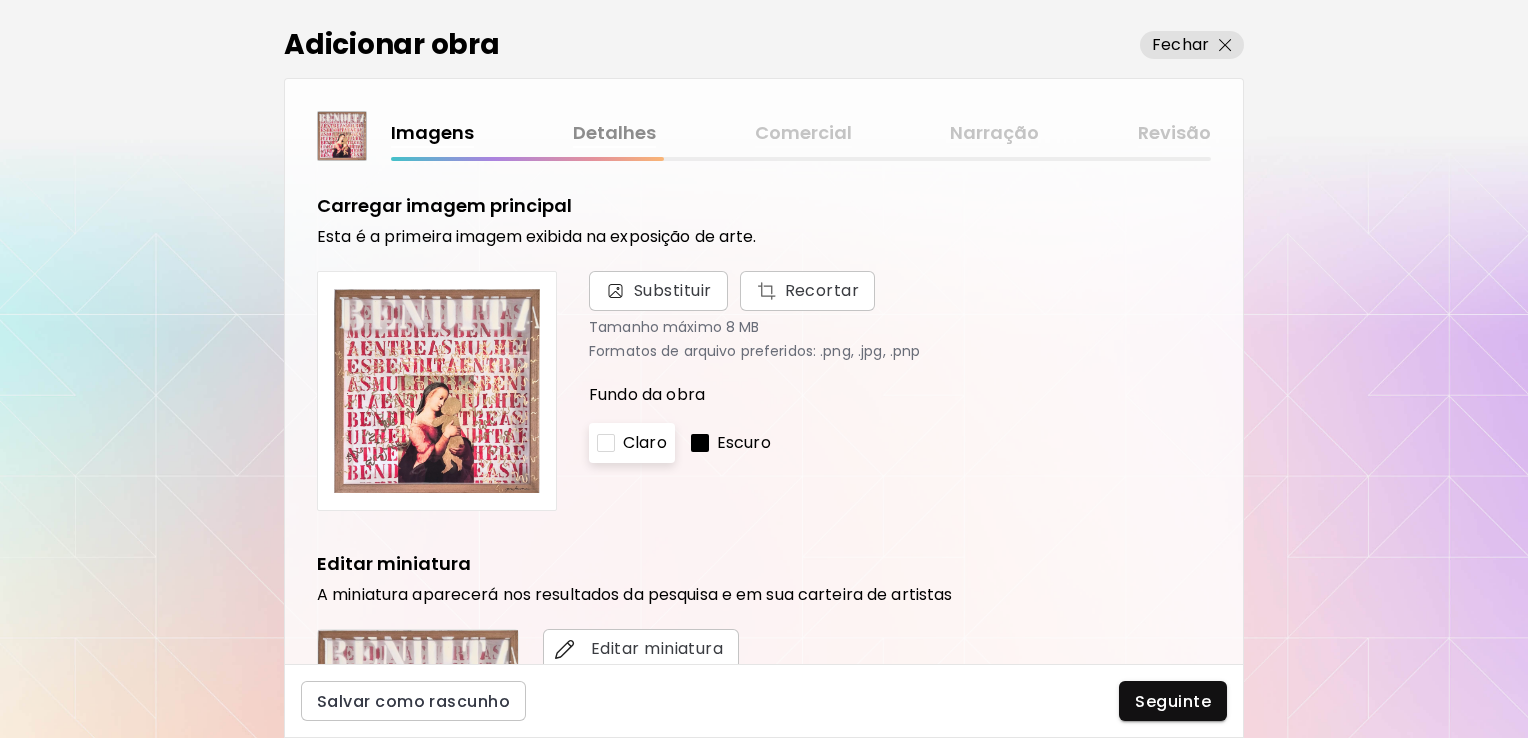 click on "Imagens Detalhes Comercial Narração Revisão" at bounding box center (801, 133) 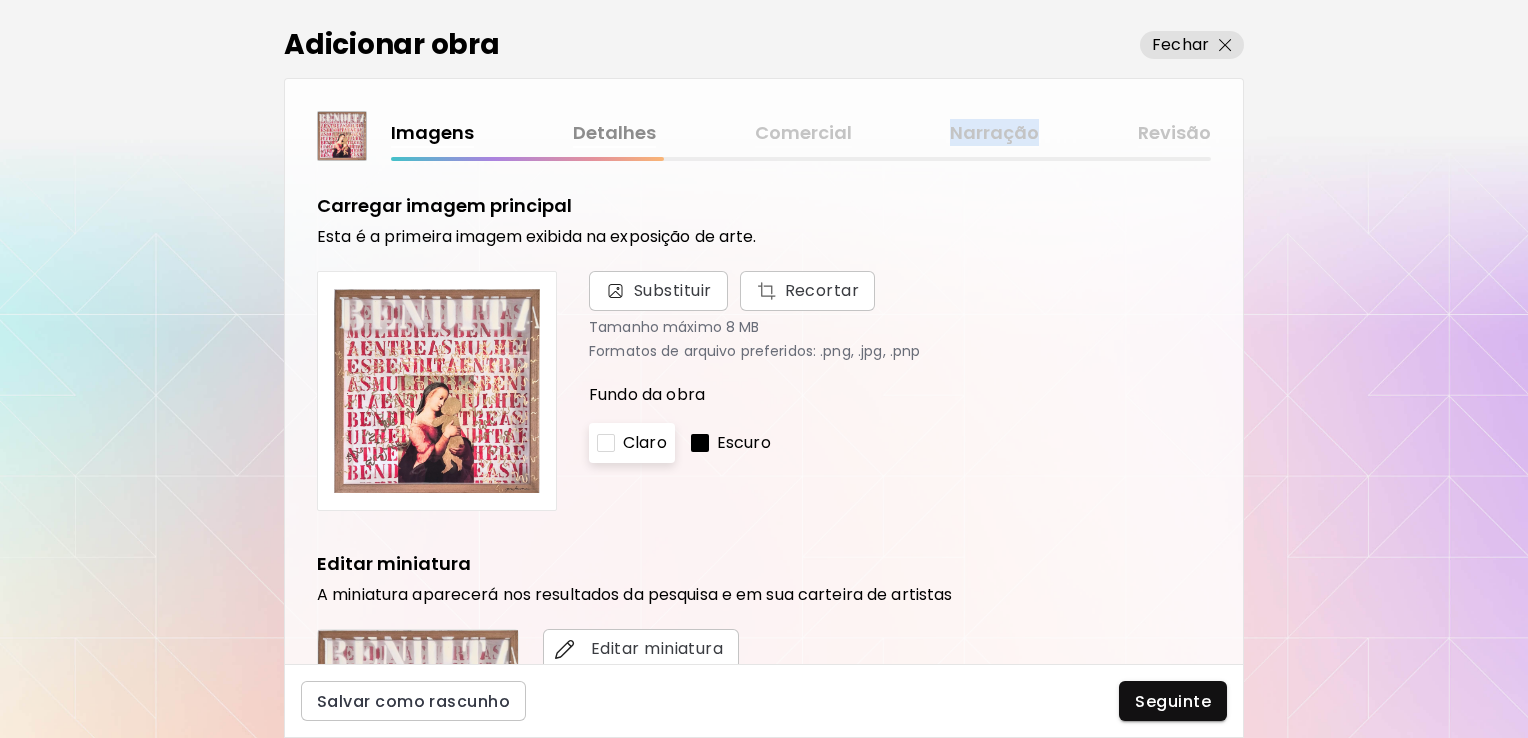 click on "Imagens Detalhes Comercial Narração Revisão" at bounding box center (801, 133) 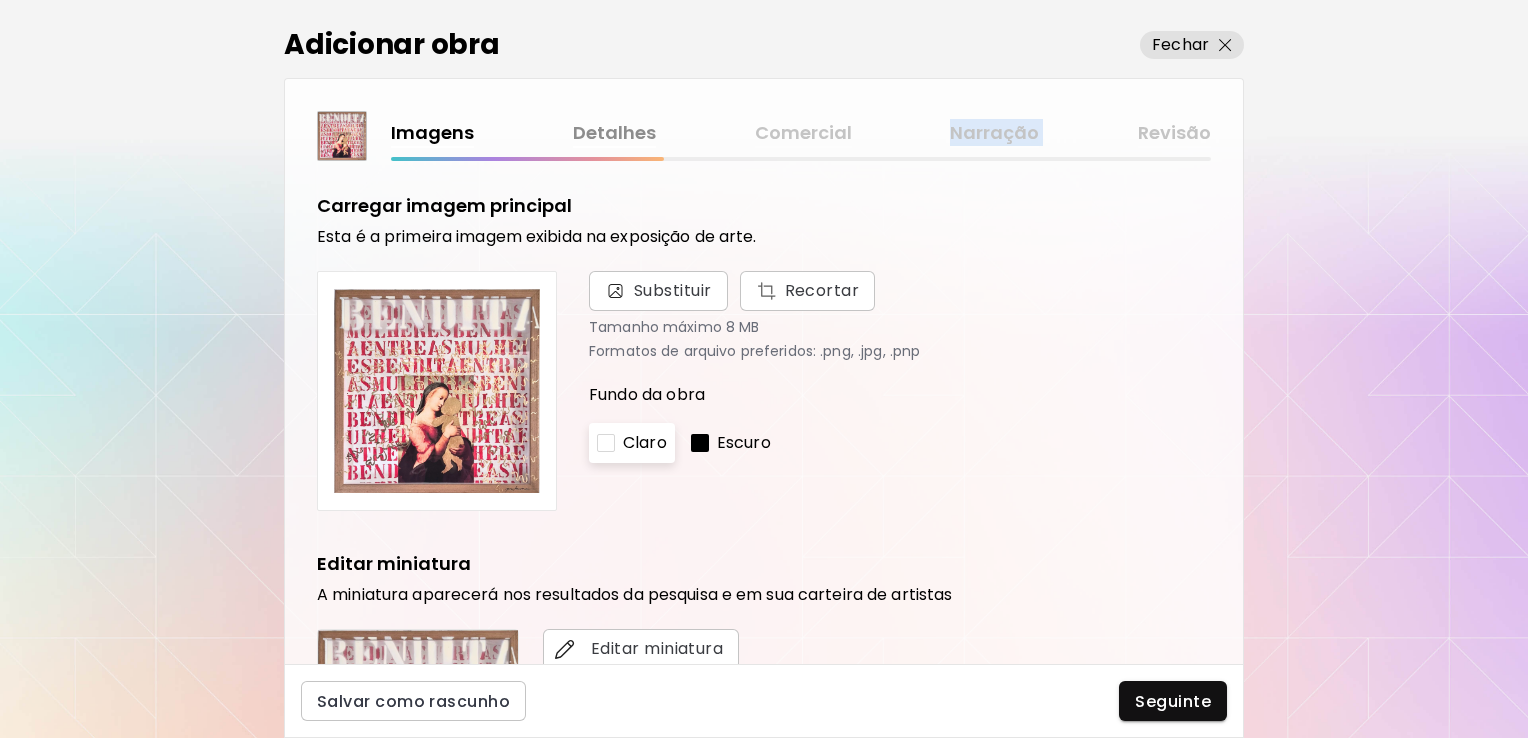 click on "Imagens Detalhes Comercial Narração Revisão" at bounding box center (801, 133) 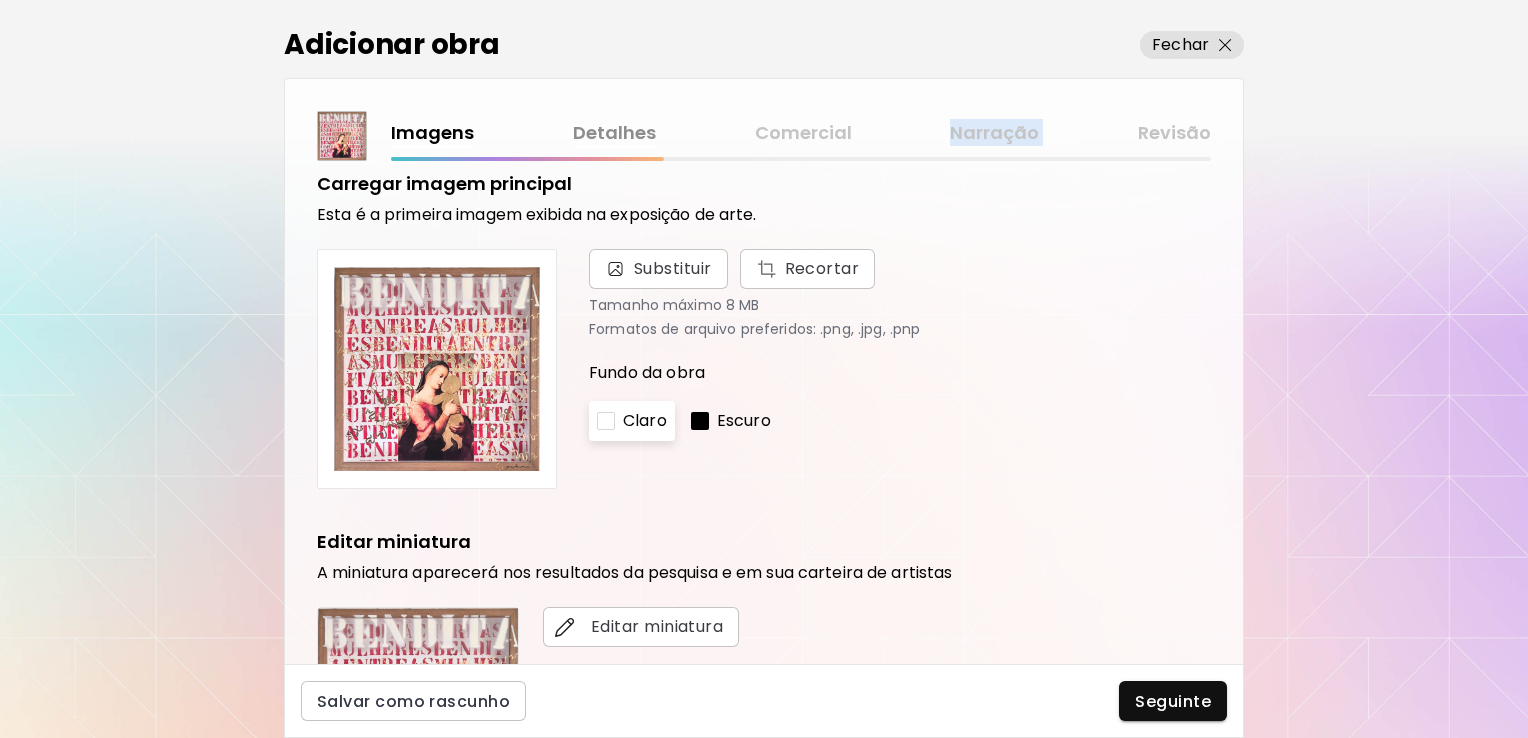 scroll, scrollTop: 0, scrollLeft: 0, axis: both 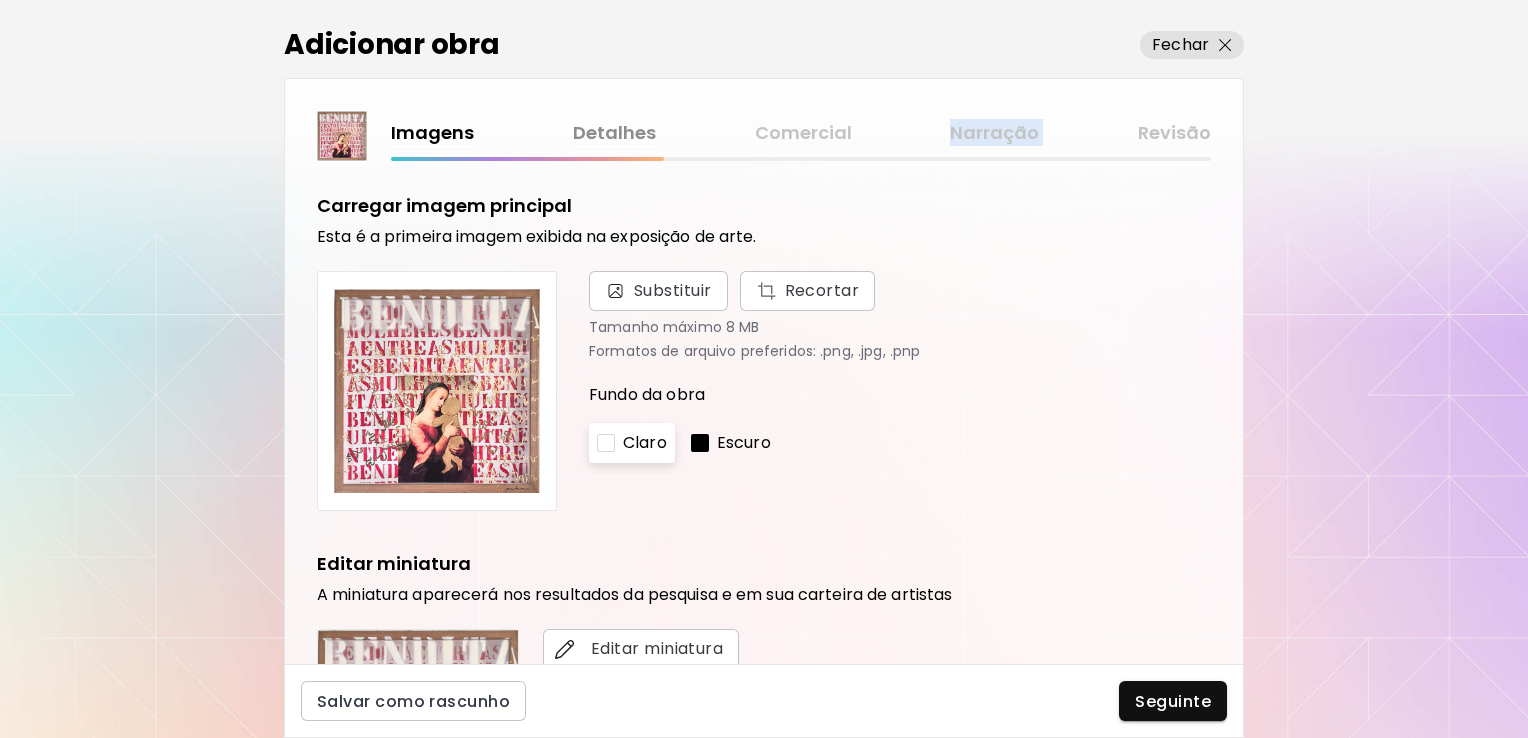 click on "Imagens Detalhes Comercial Narração Revisão" at bounding box center (801, 133) 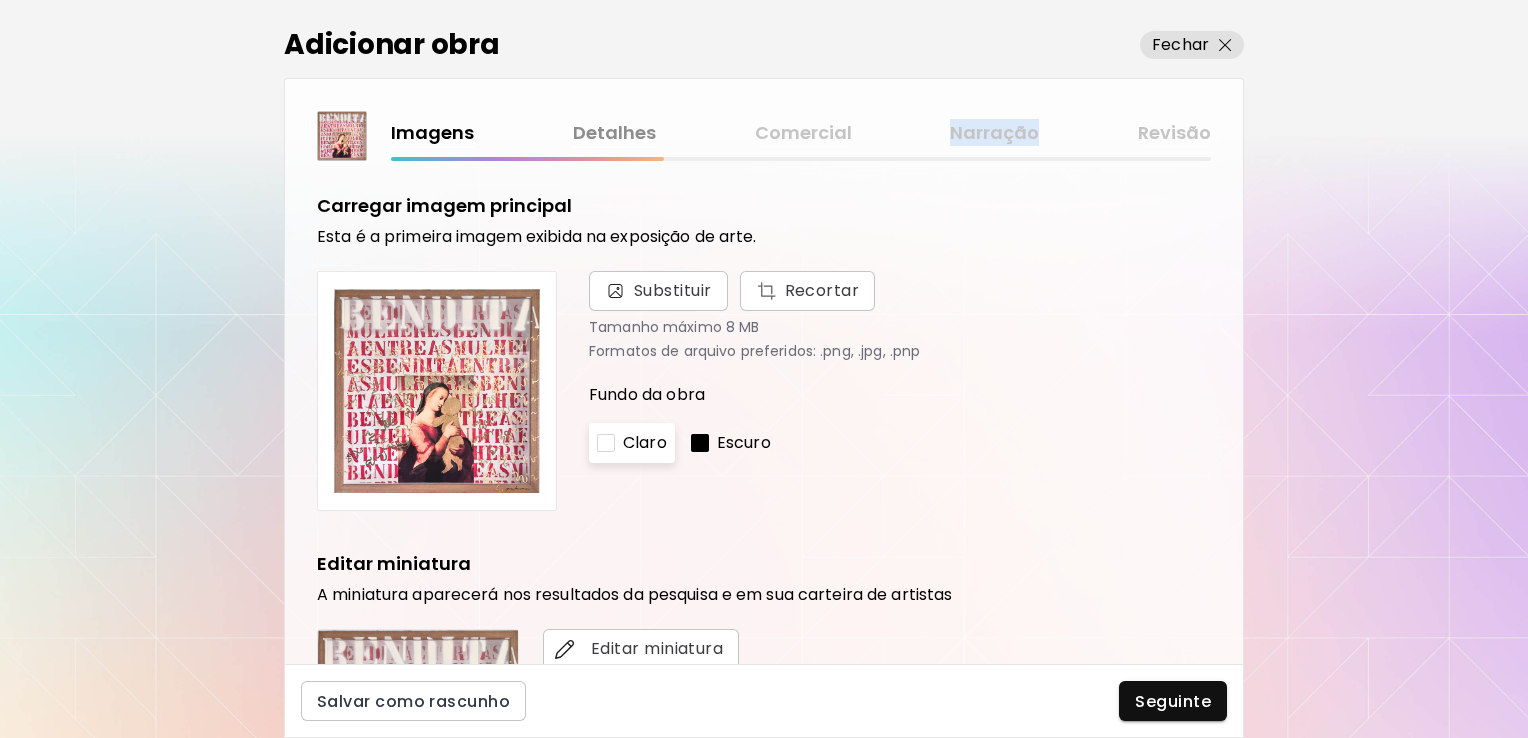 click on "Imagens Detalhes Comercial Narração Revisão" at bounding box center [801, 133] 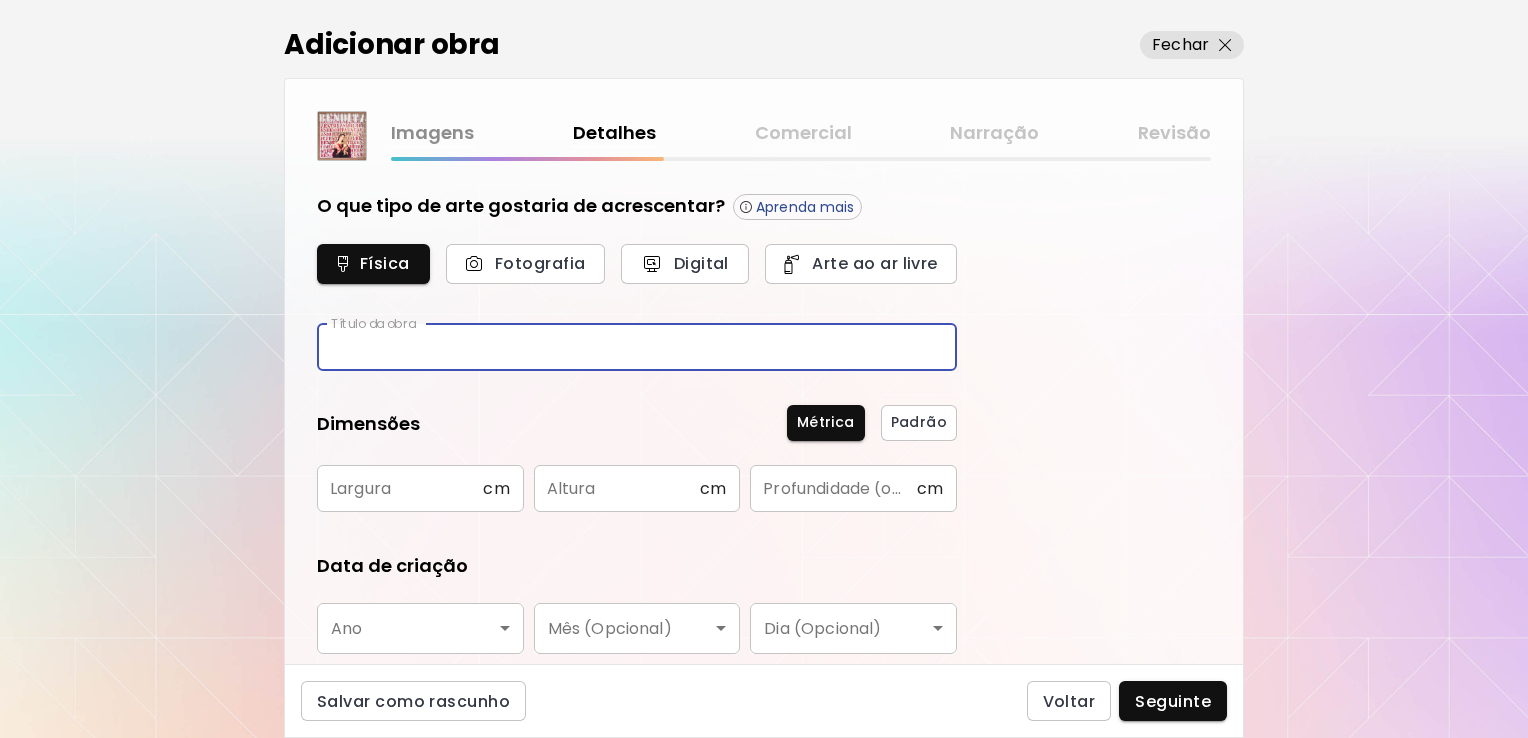 click at bounding box center [637, 347] 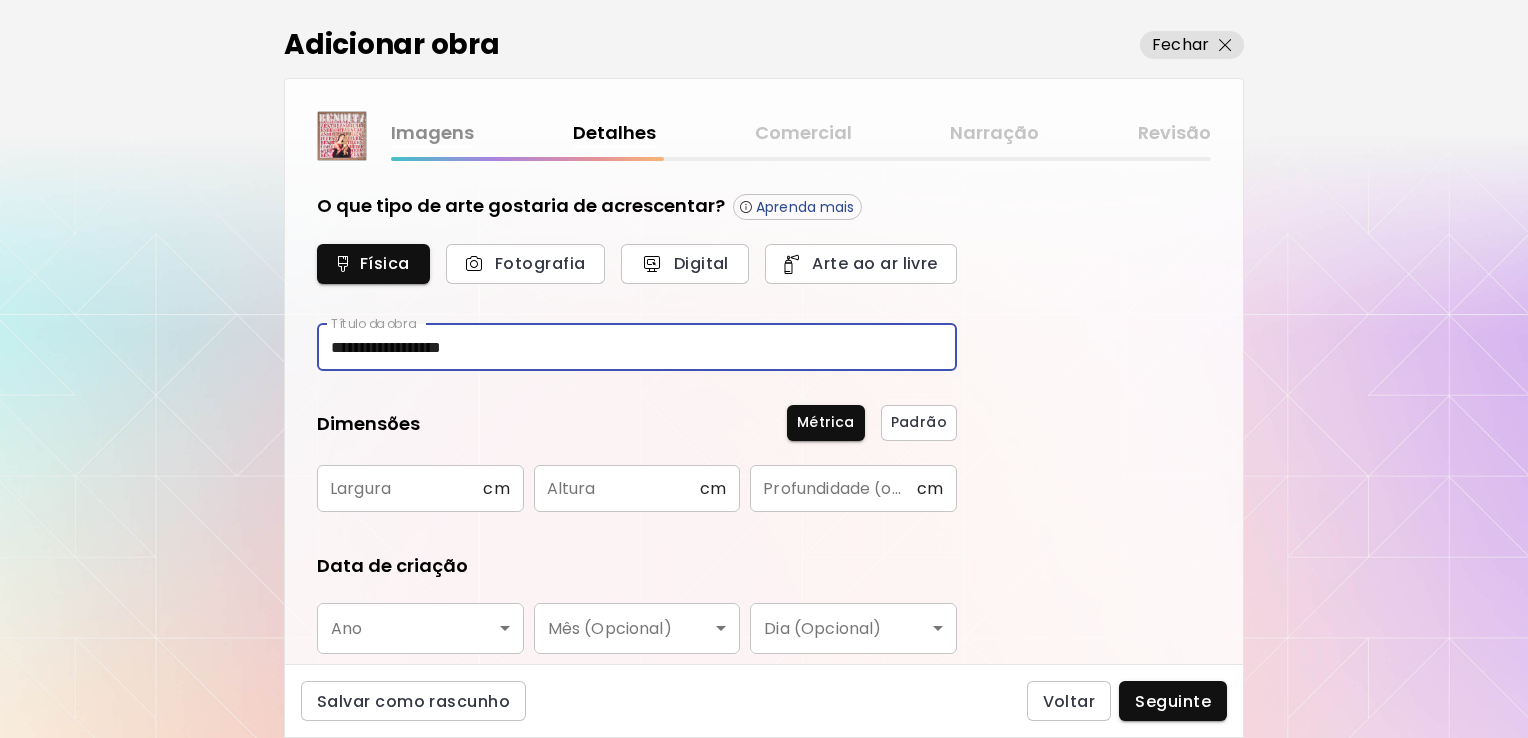 type on "**********" 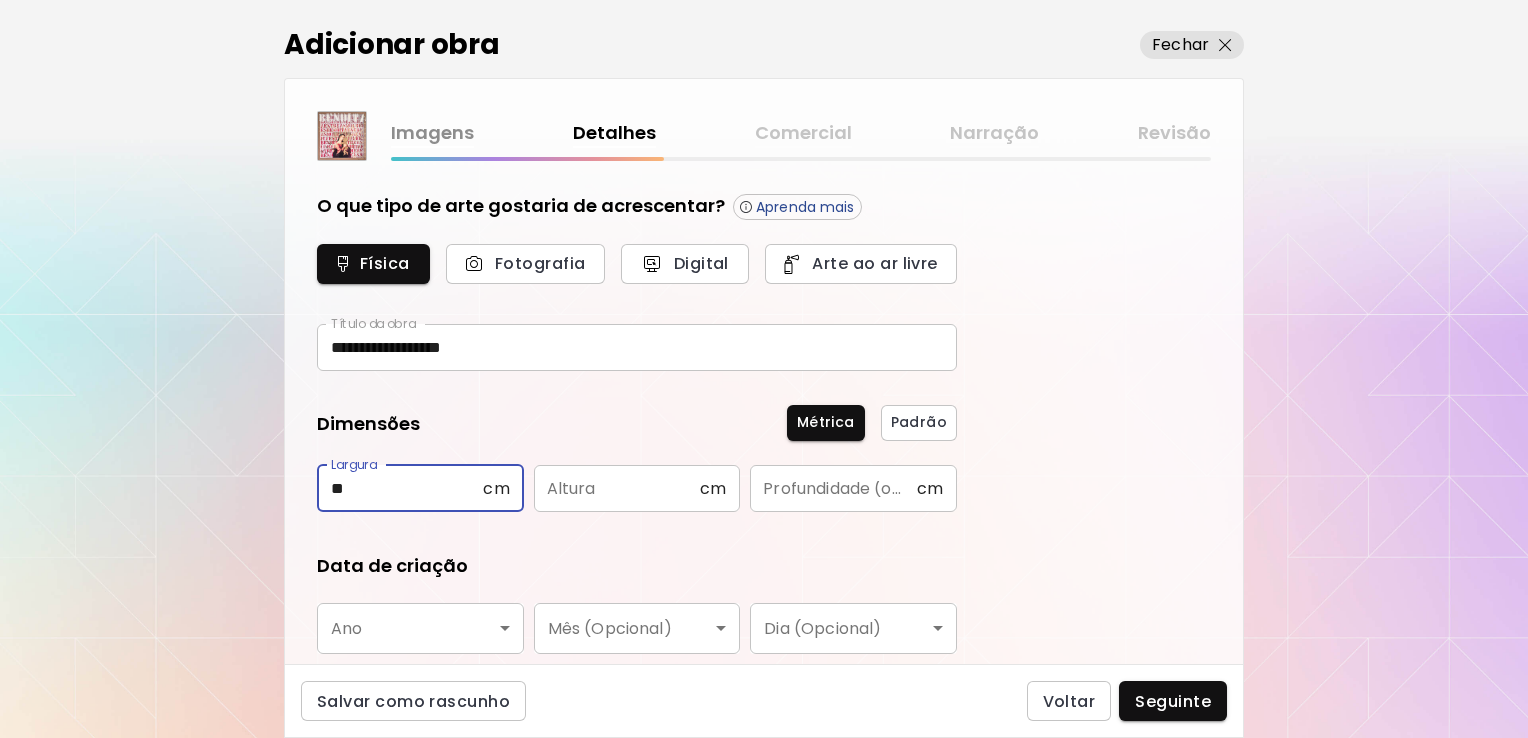 type on "**" 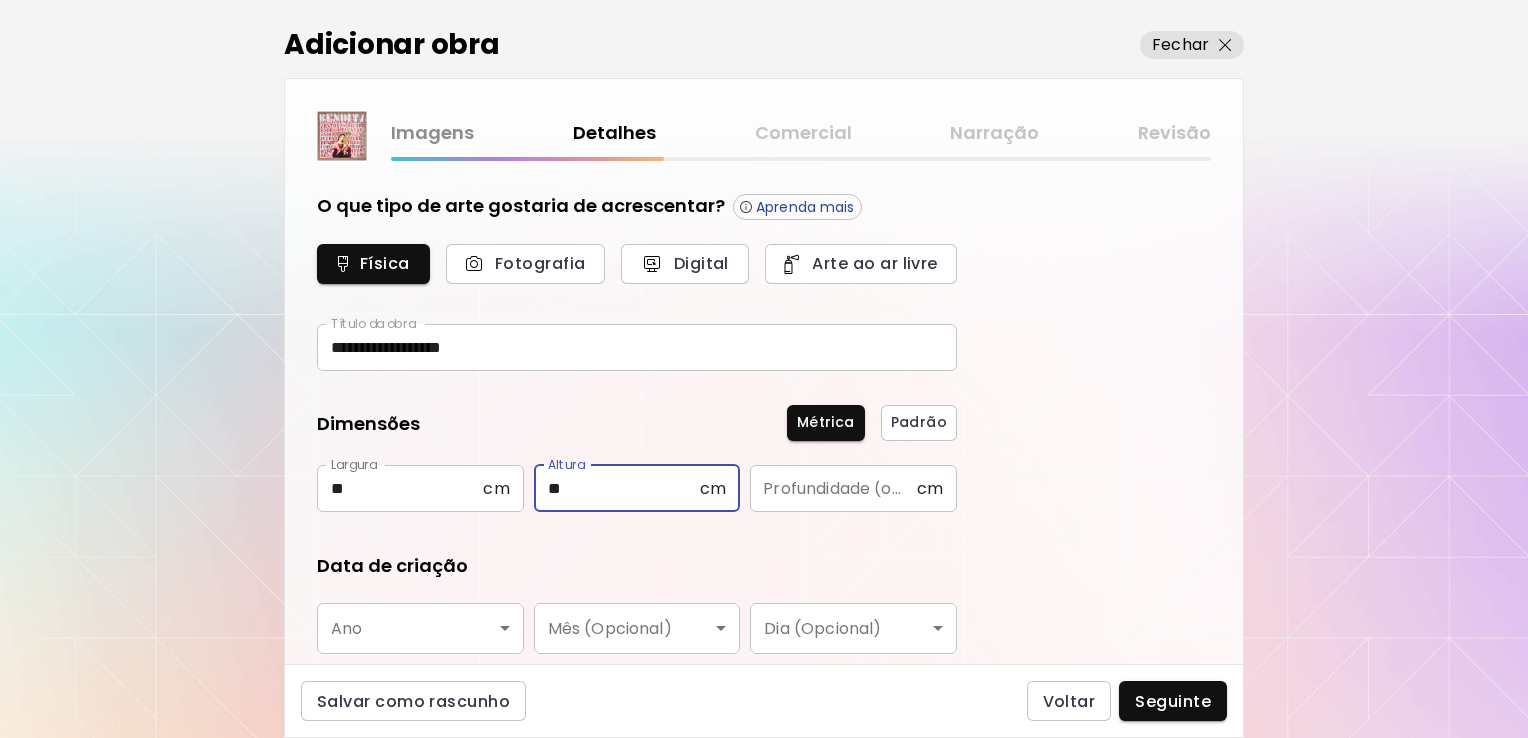 type on "**" 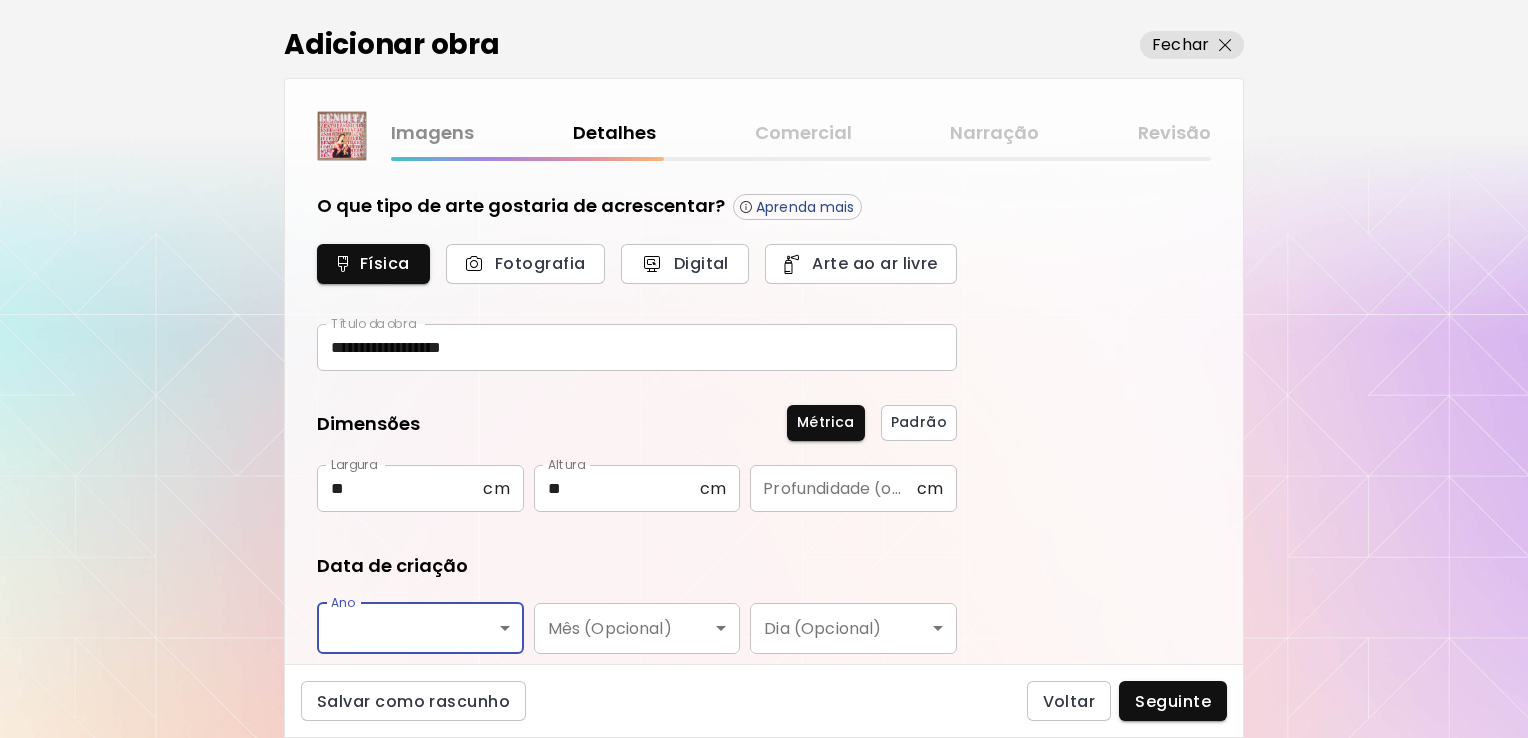 click on "**********" at bounding box center (764, 369) 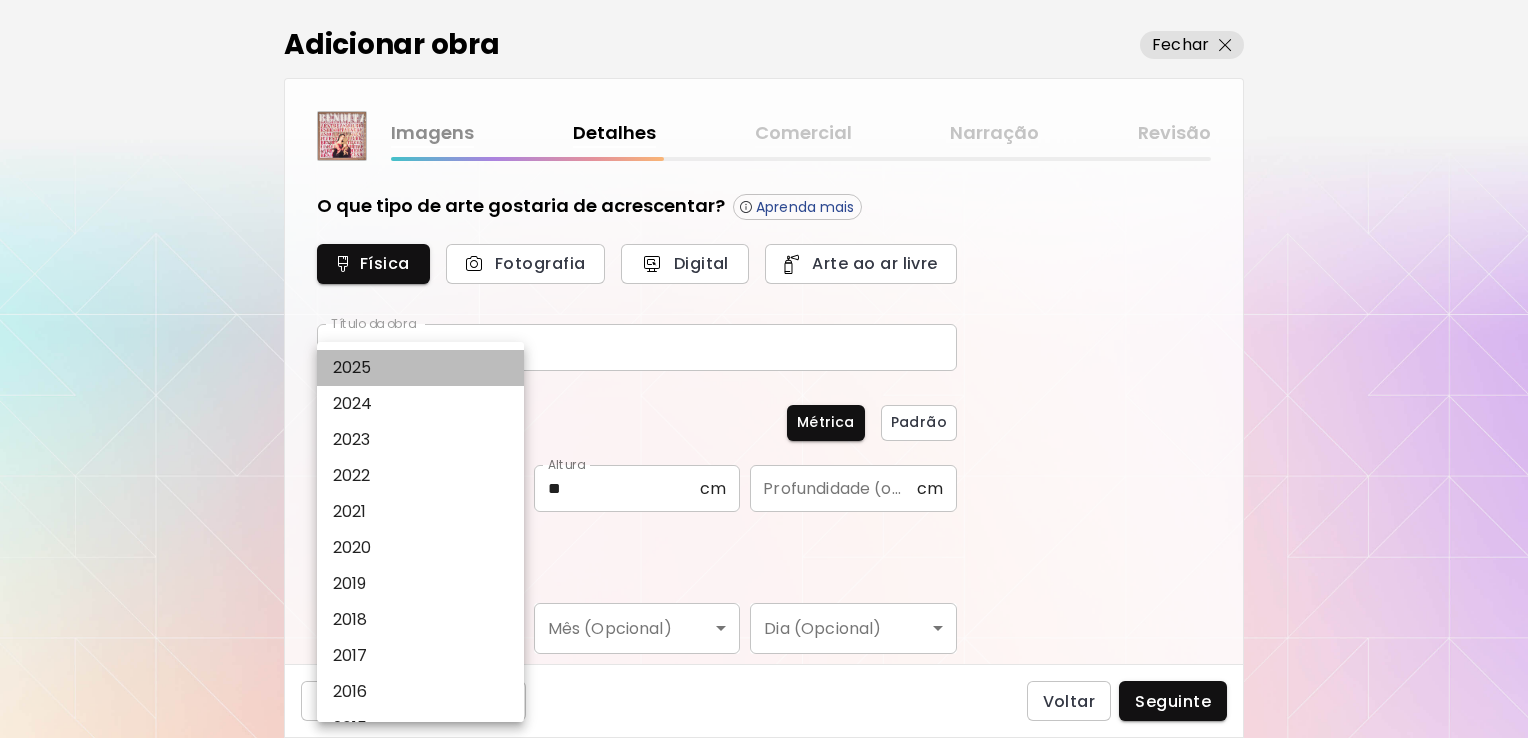 click on "2025" at bounding box center (425, 368) 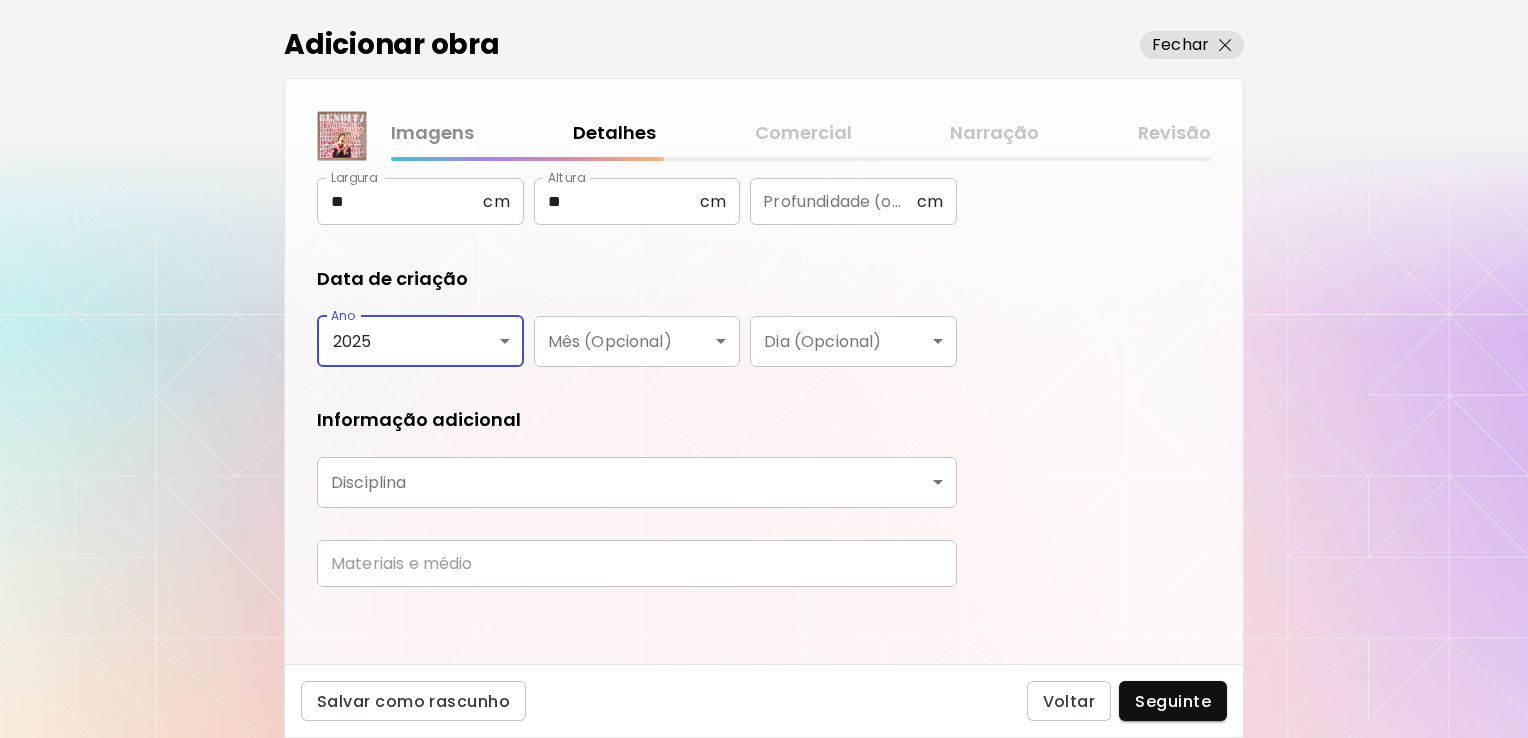 click on "Pesquisa de artista Nome ou identificador Nome ou identificador País do artista País do artista Disciplina Todos Pintura Contemporânea Desenho e Ilustração Collage Esculturas e Instalações Fotografía Géneros" at bounding box center [764, 369] 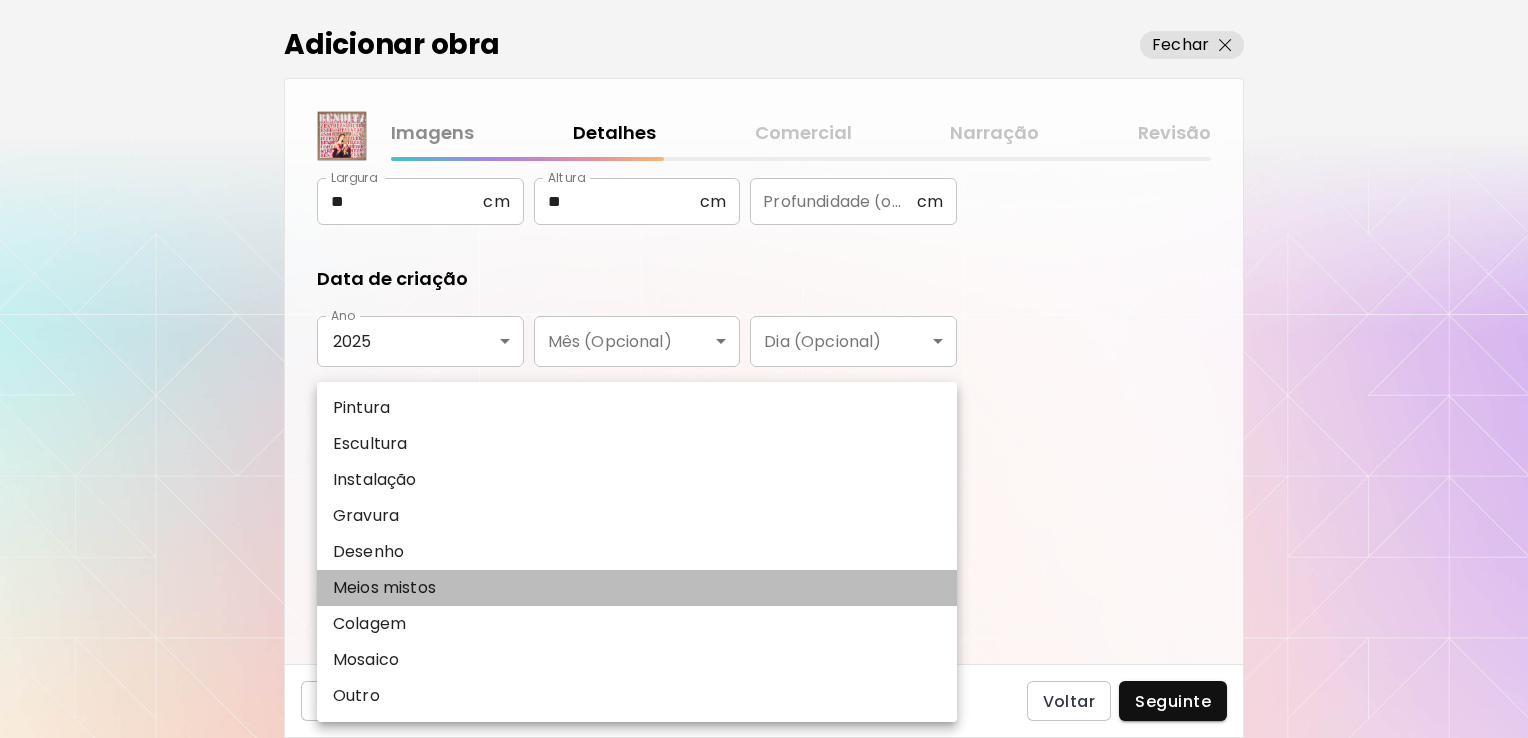 click on "Meios mistos" at bounding box center [384, 588] 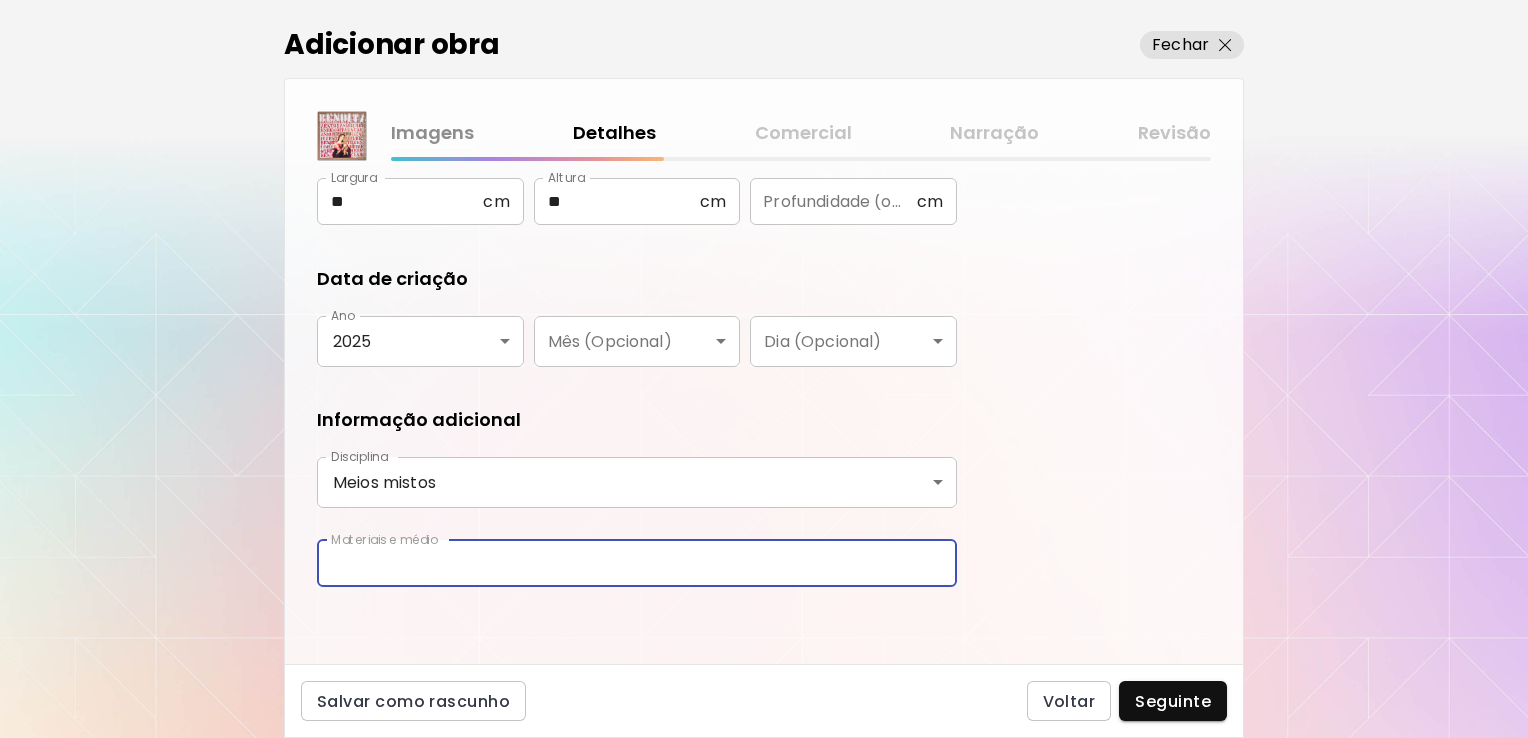 click at bounding box center [637, 563] 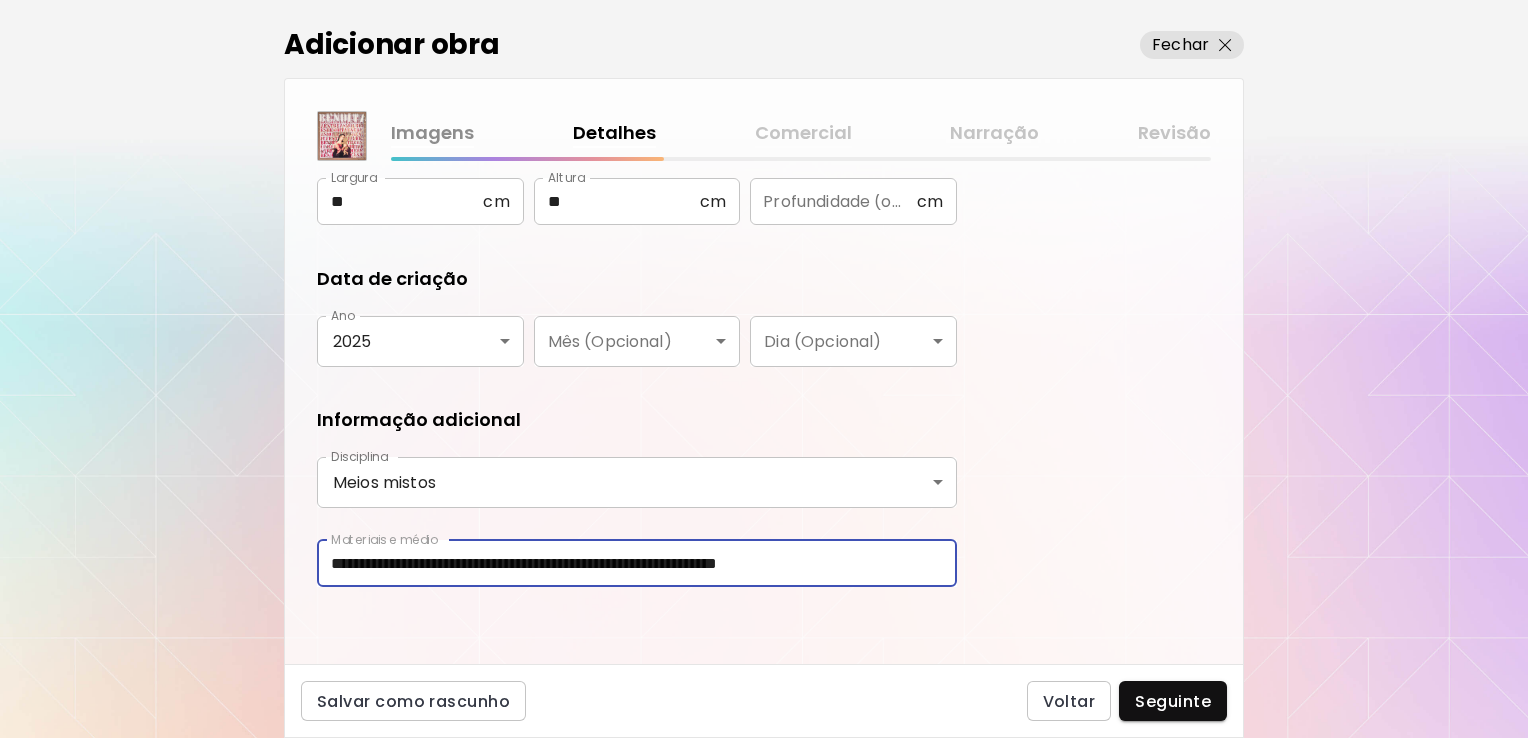 click on "**********" at bounding box center (637, 563) 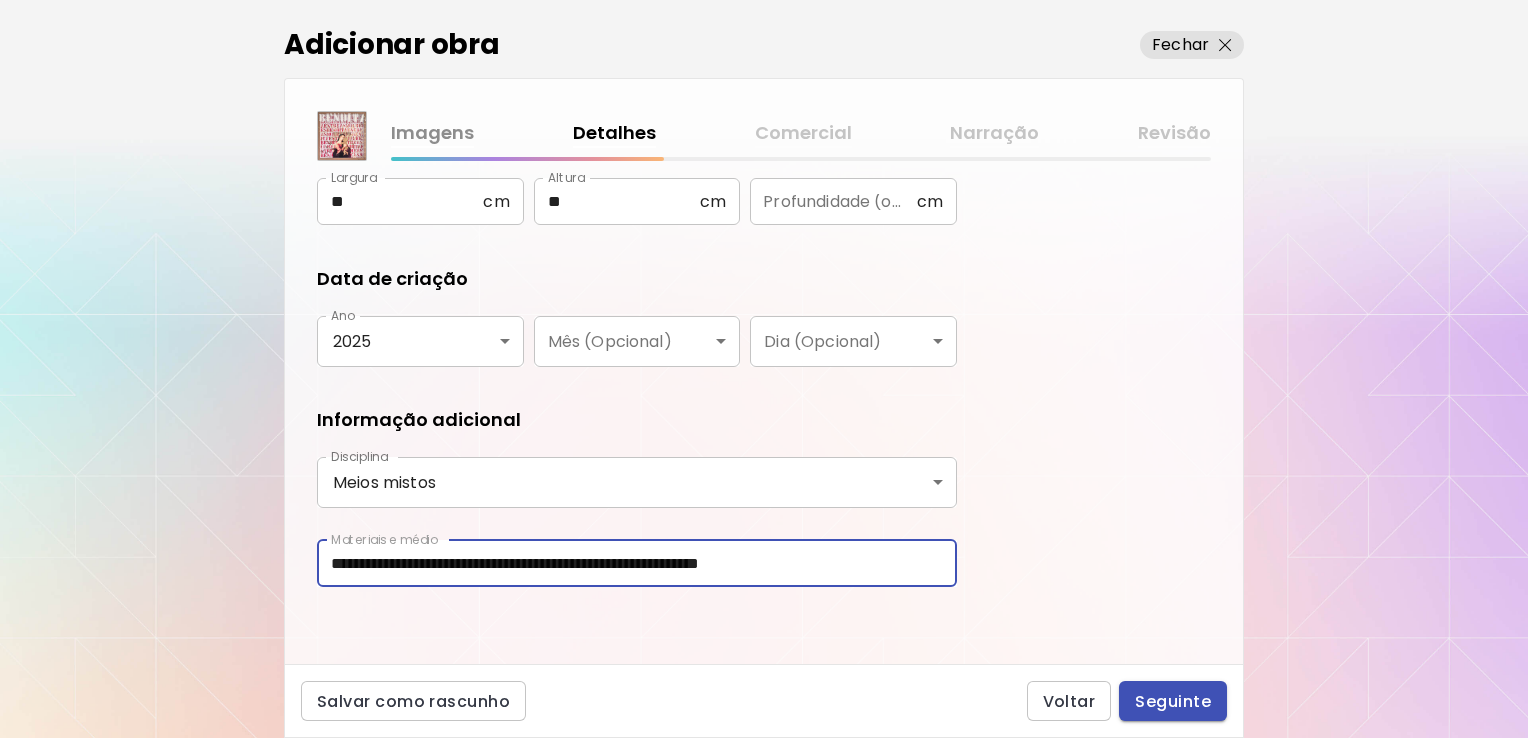 type on "**********" 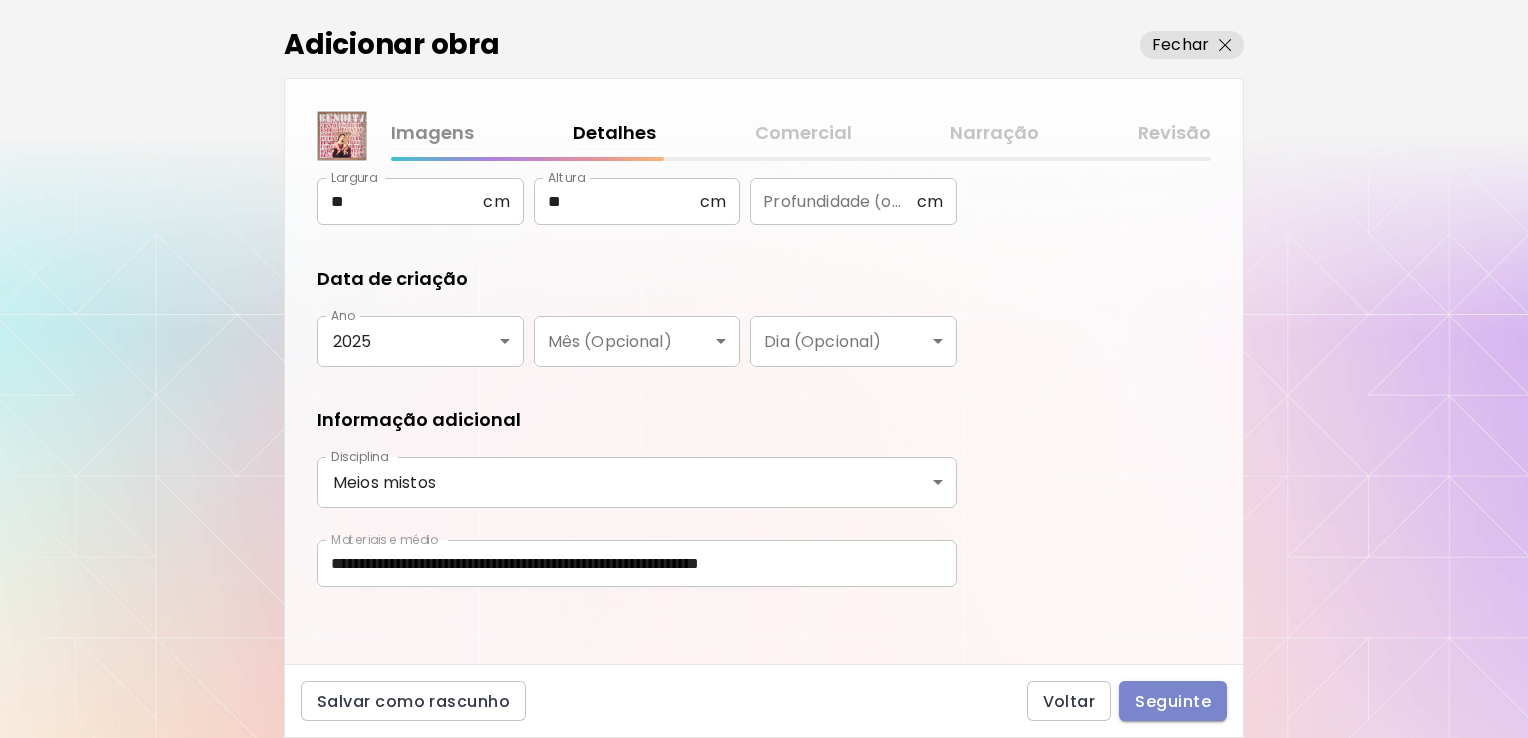 click on "Seguinte" at bounding box center (1173, 701) 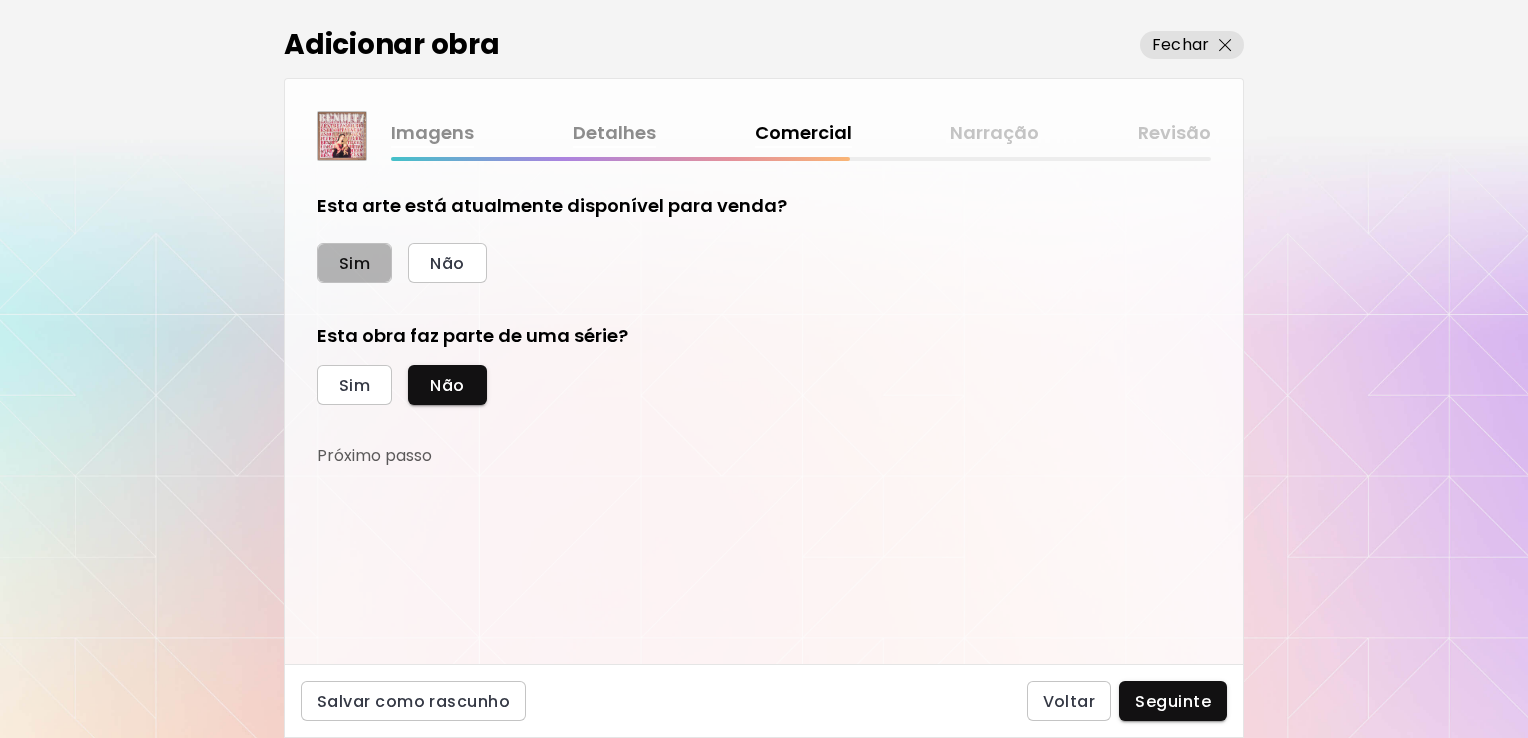 click on "Sim" at bounding box center [354, 263] 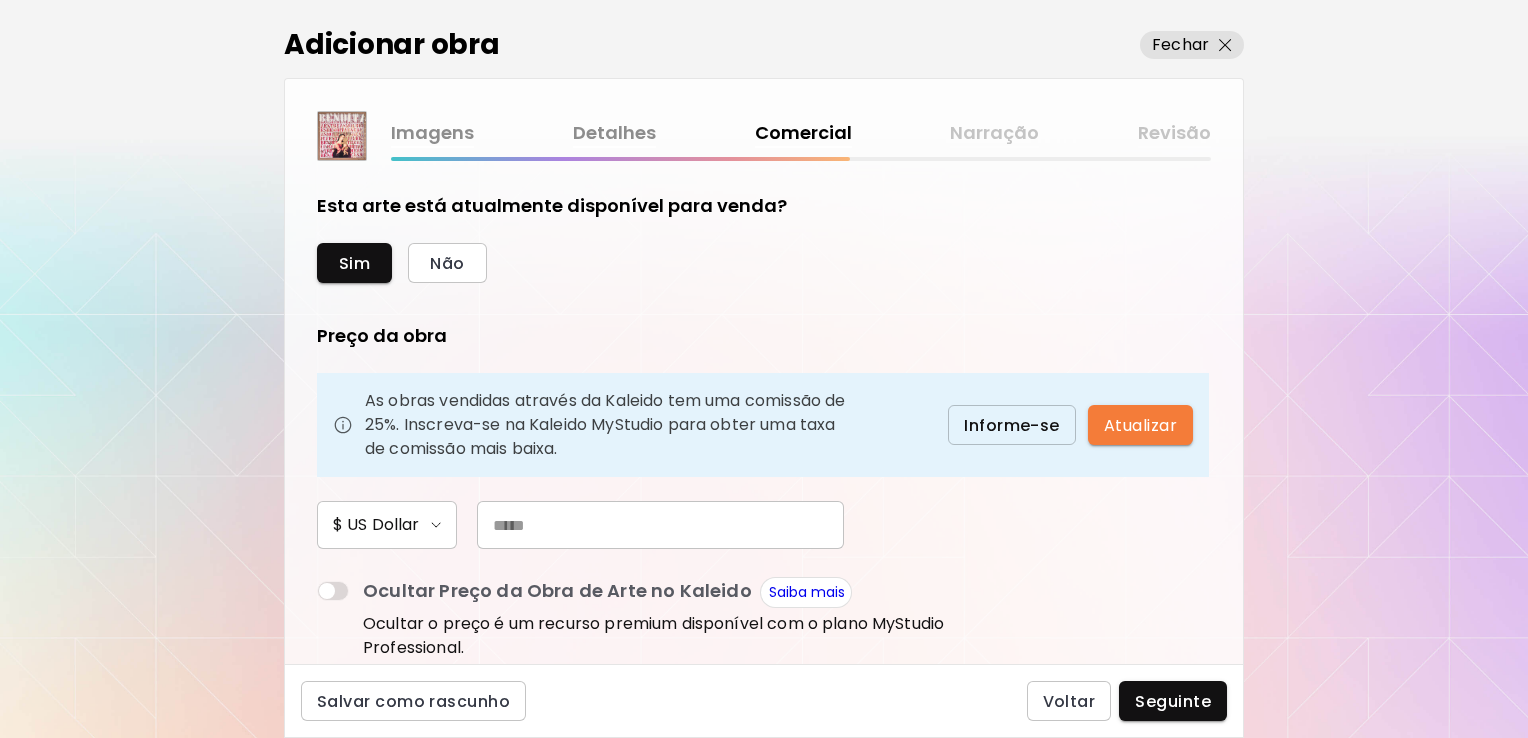 click at bounding box center [660, 525] 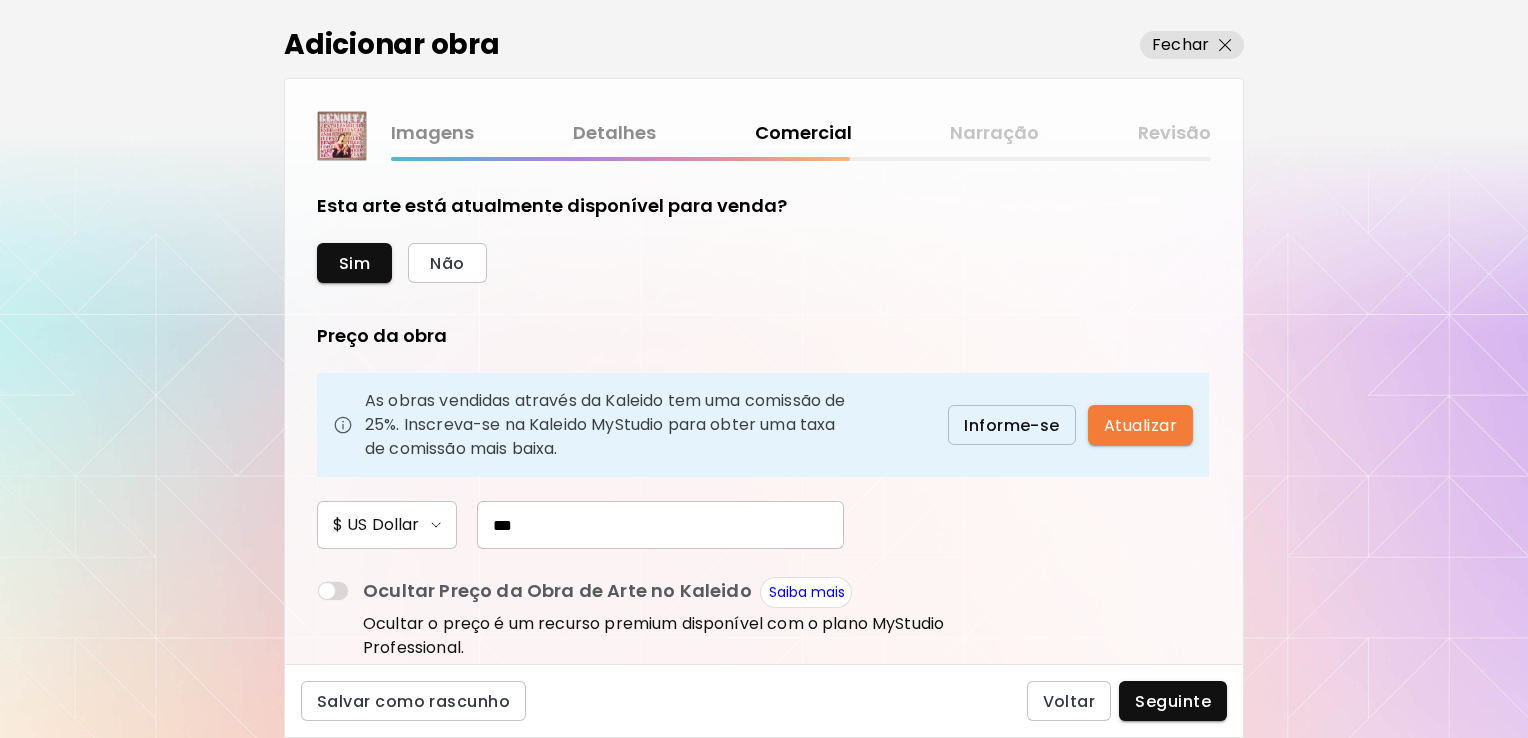 type on "***" 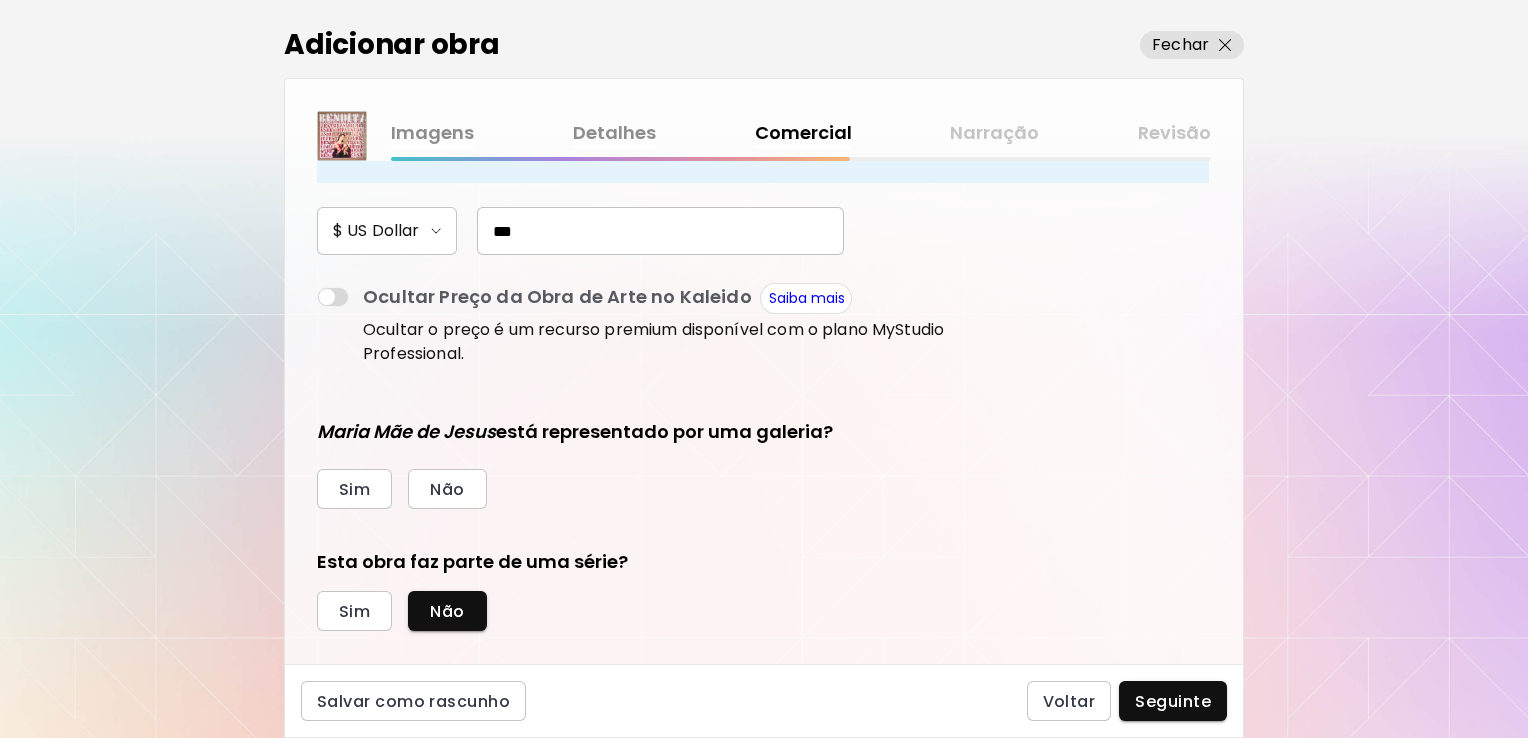 scroll, scrollTop: 321, scrollLeft: 0, axis: vertical 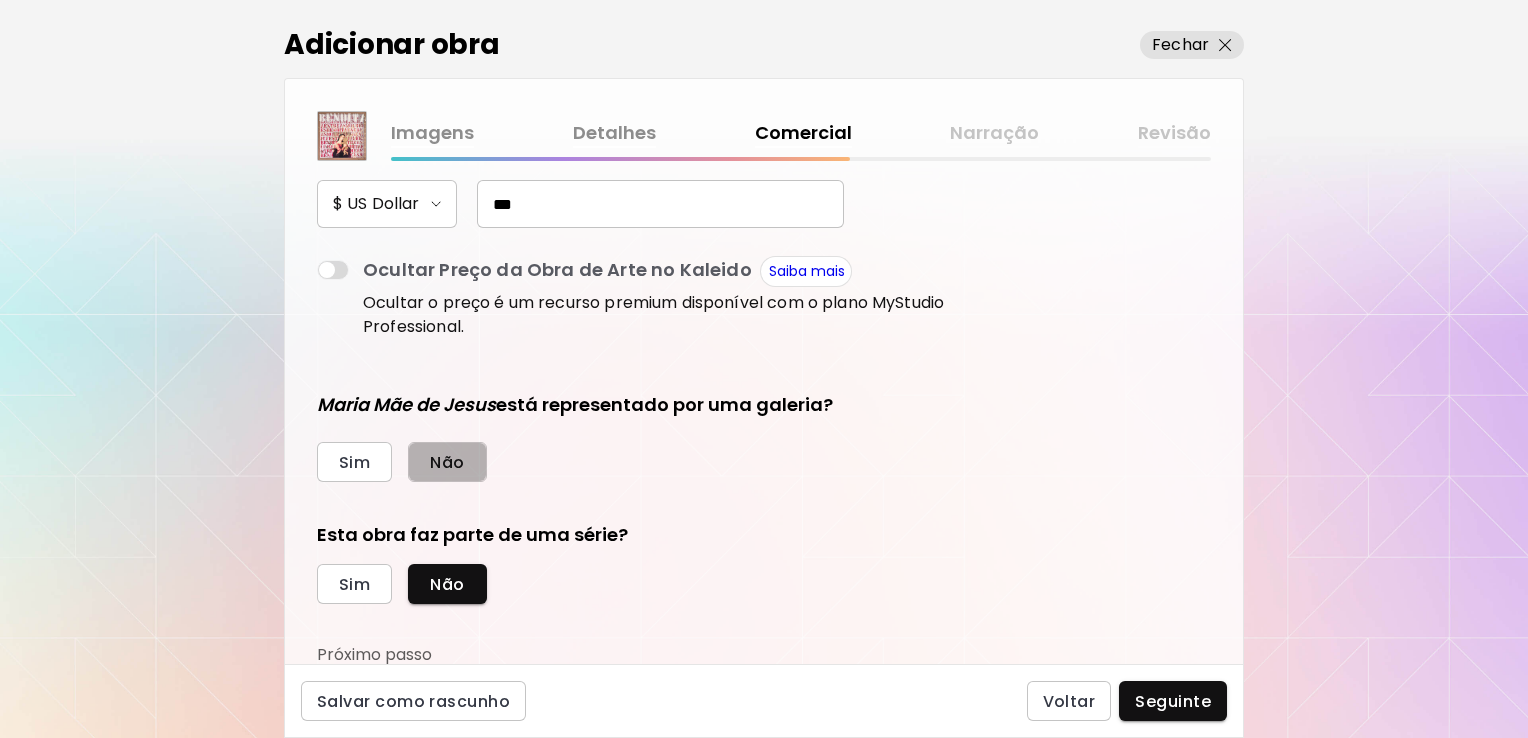click on "Não" at bounding box center (447, 462) 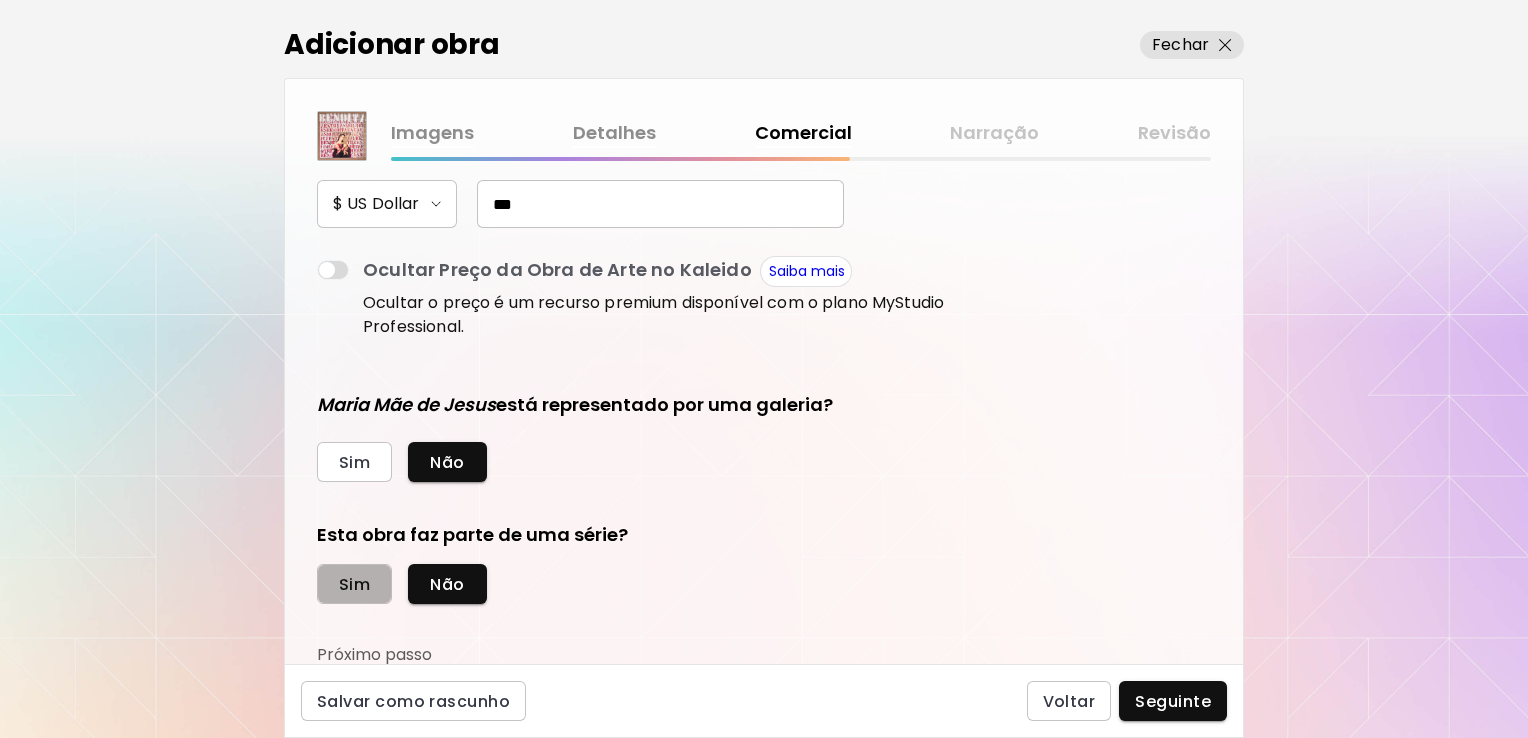 click on "Sim" at bounding box center [354, 584] 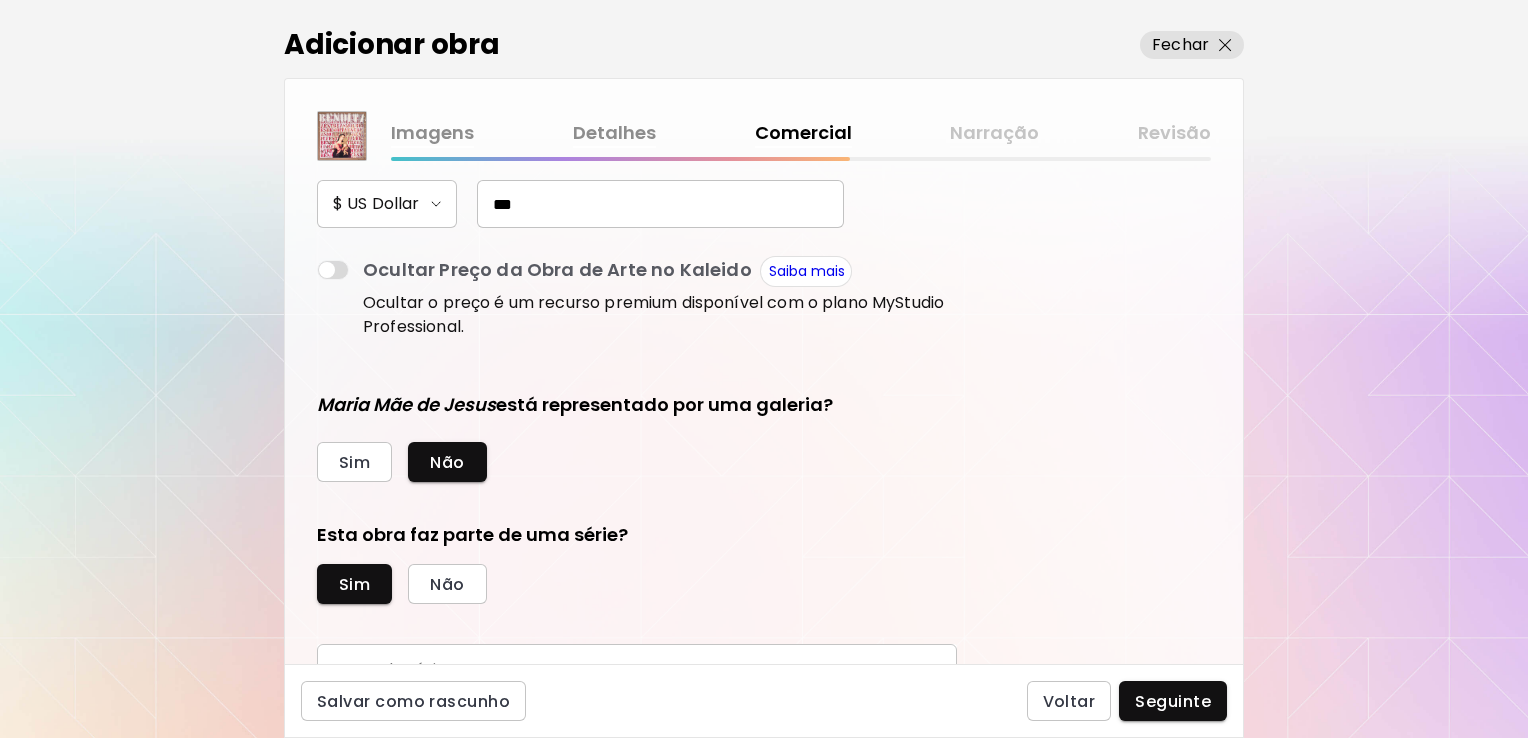 scroll, scrollTop: 414, scrollLeft: 0, axis: vertical 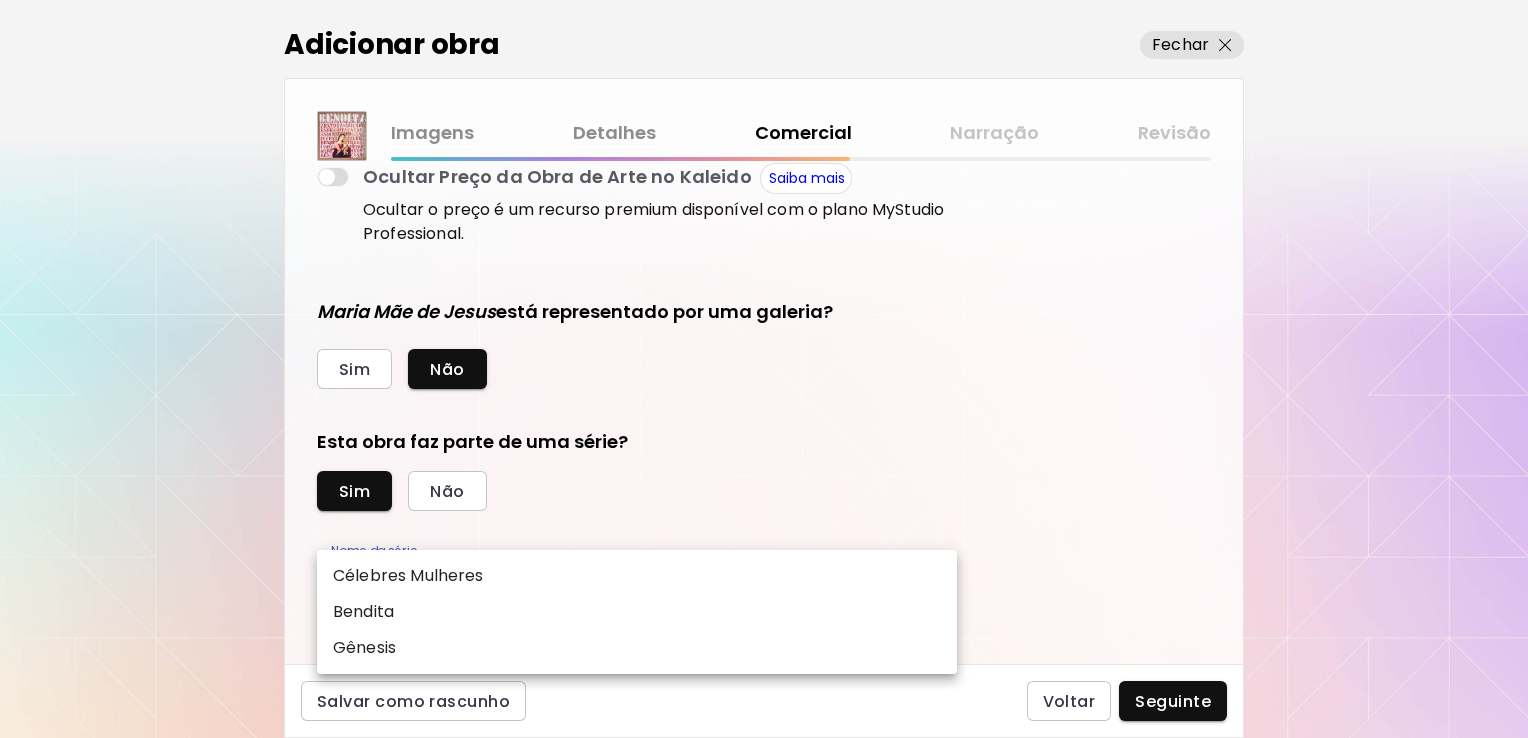 click on "Pesquisa de artista Nome ou identificador Nome ou identificador País do artista País do artista Disciplina Todos Collage" at bounding box center (764, 369) 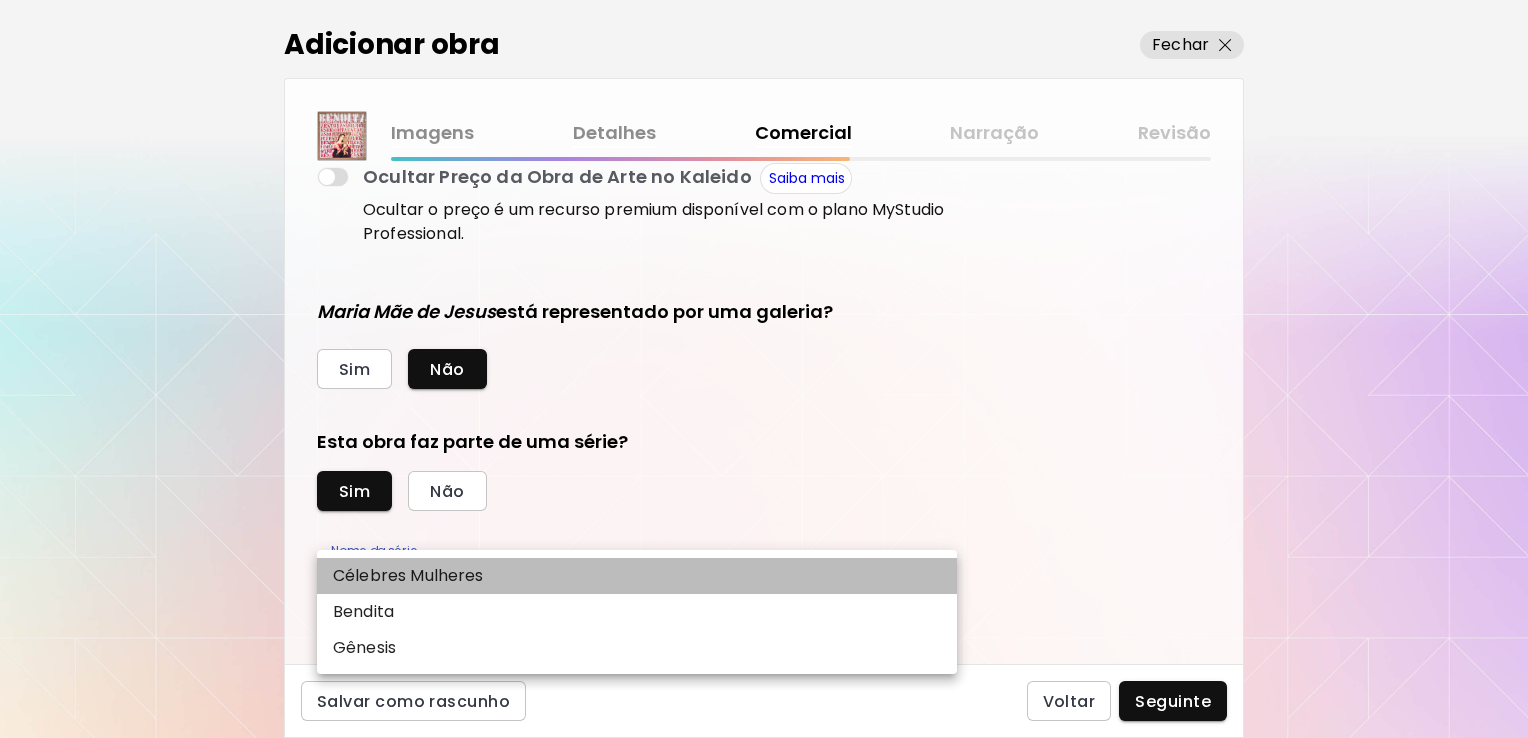click on "Célebres Mulheres" at bounding box center [637, 576] 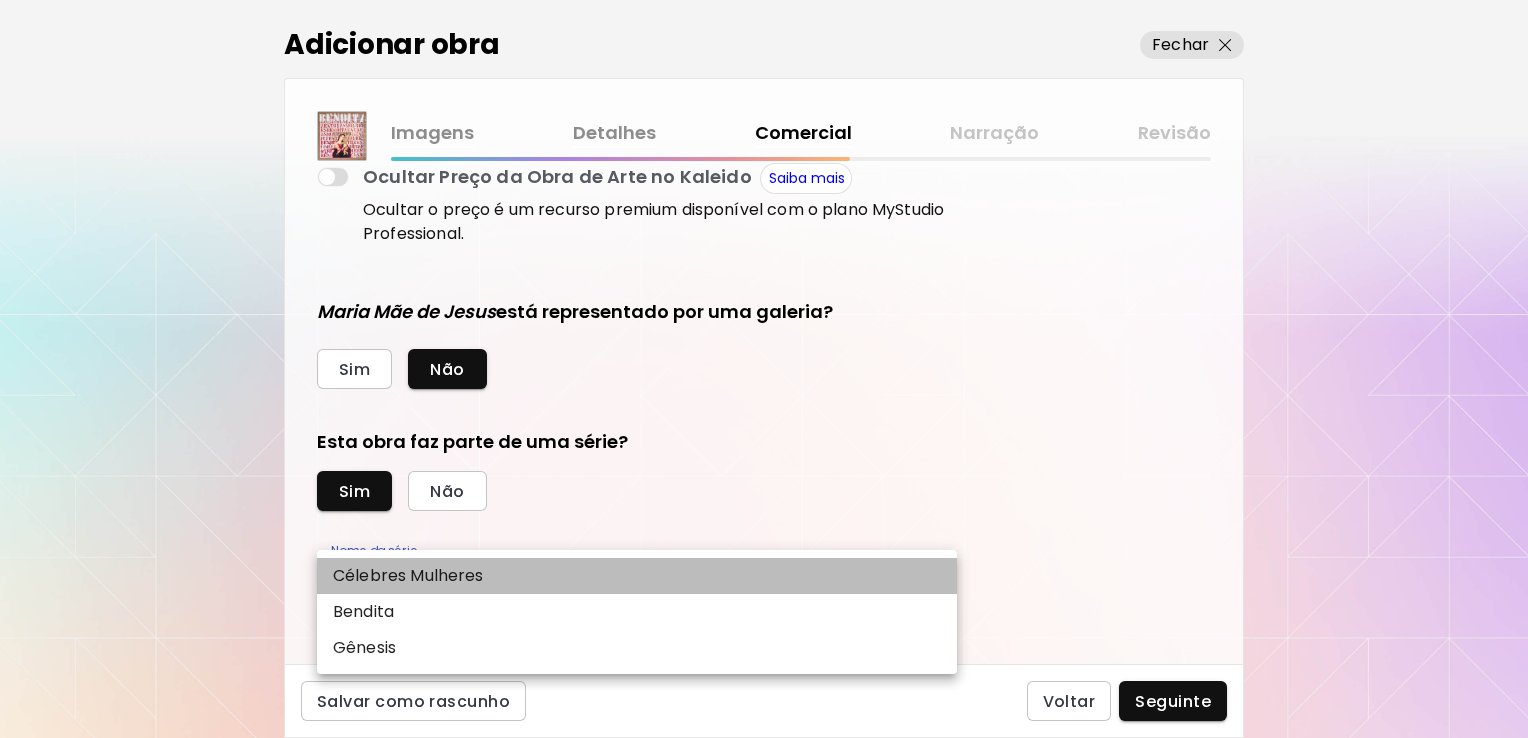 type on "**********" 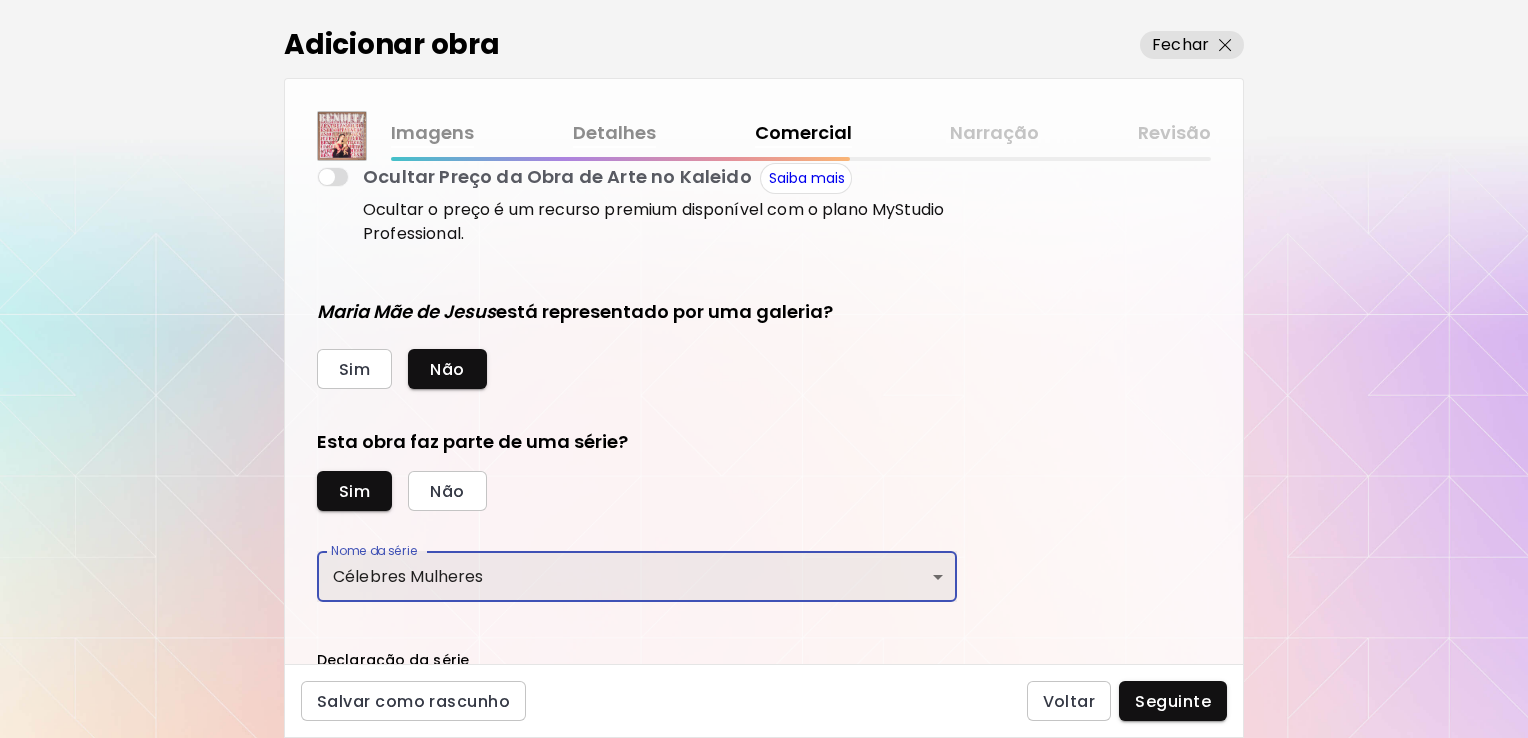 scroll, scrollTop: 631, scrollLeft: 0, axis: vertical 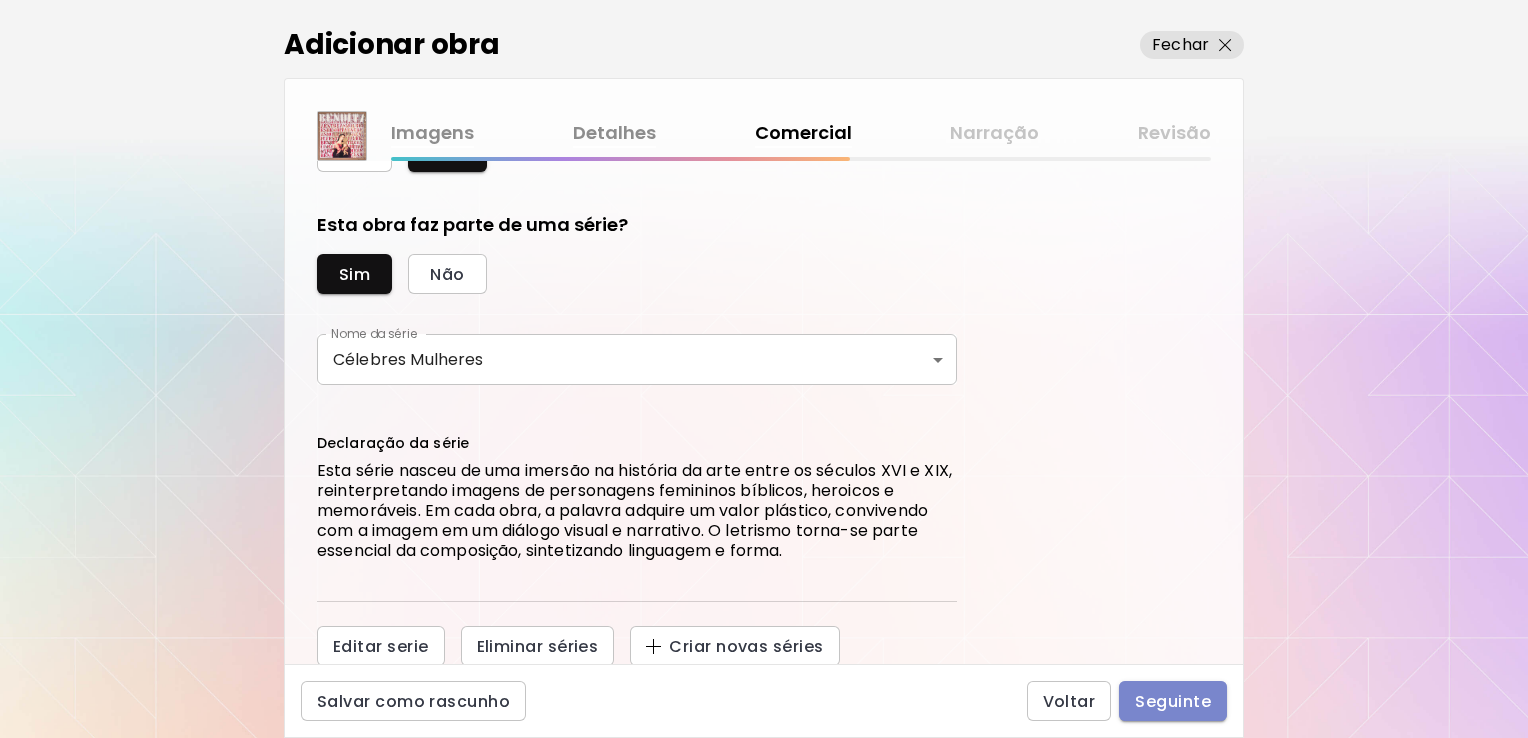 click on "Seguinte" at bounding box center [1173, 701] 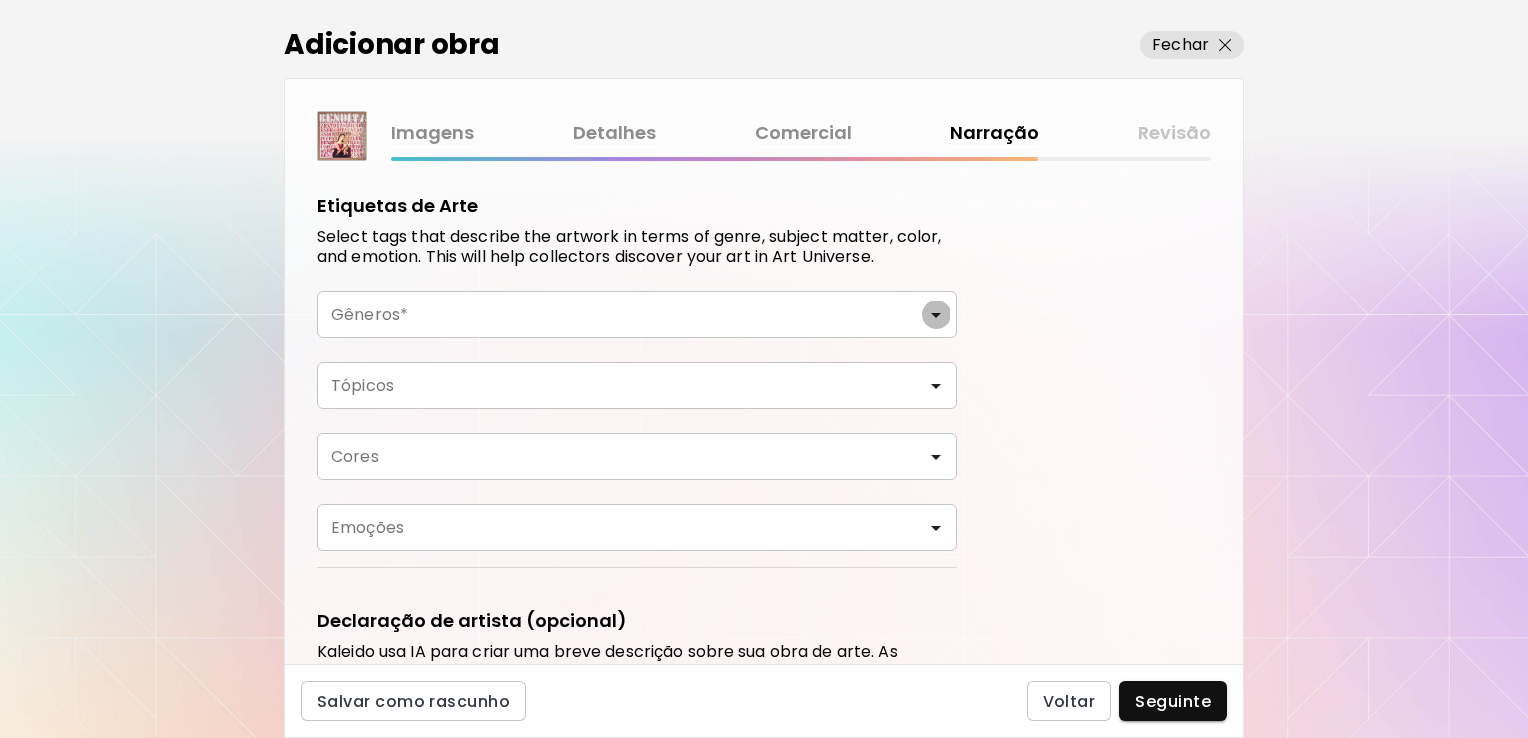 click 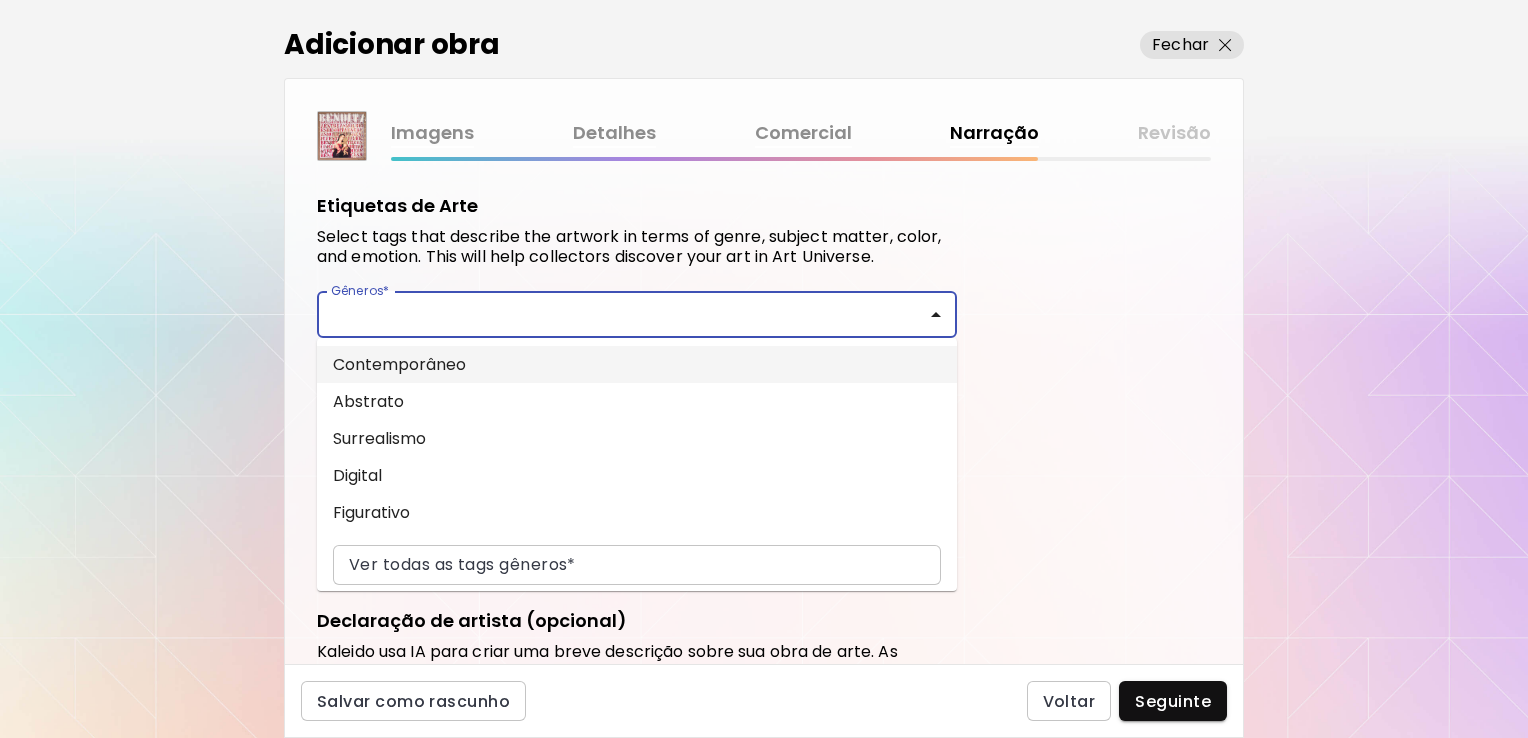 click on "Contemporâneo" at bounding box center (637, 364) 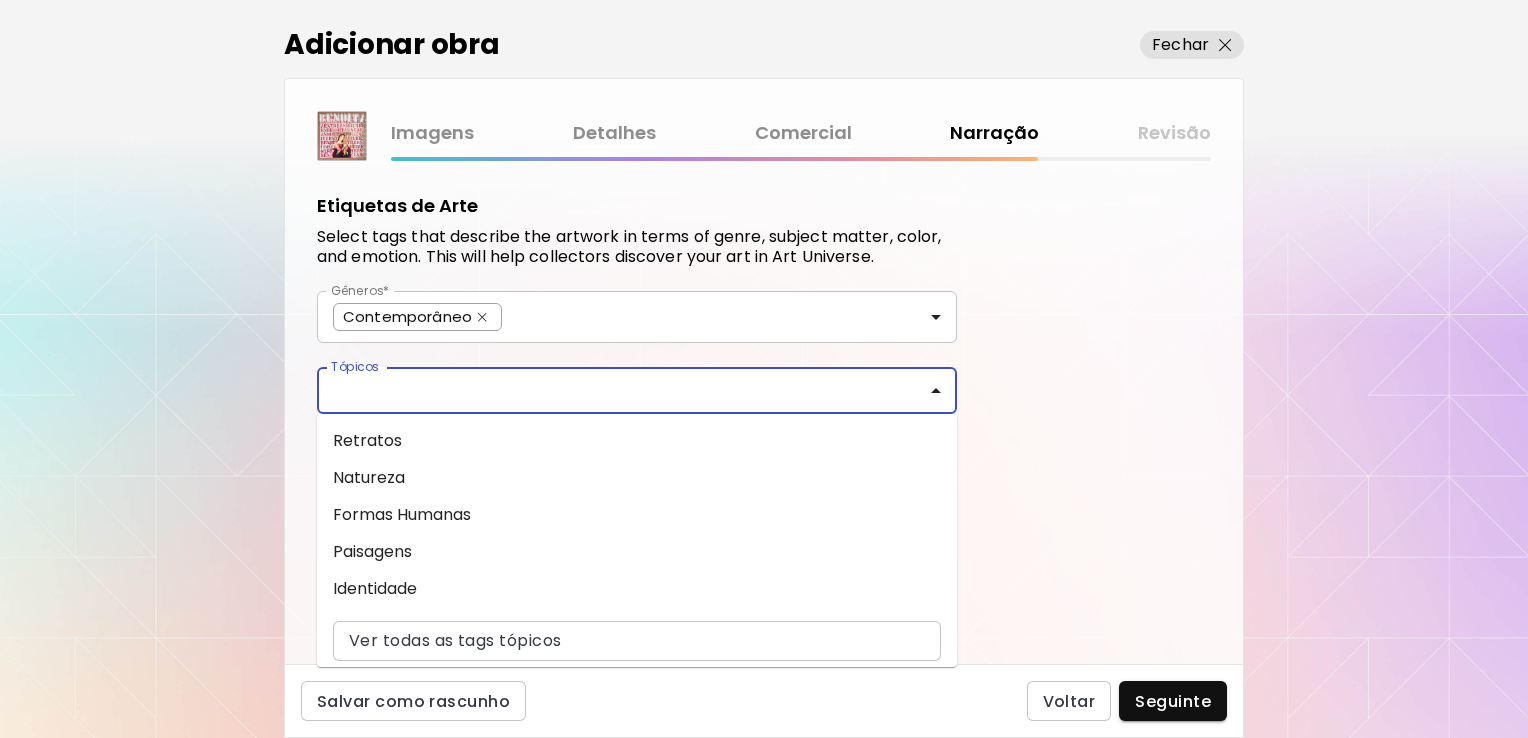 click on "Tópicos" at bounding box center (637, 390) 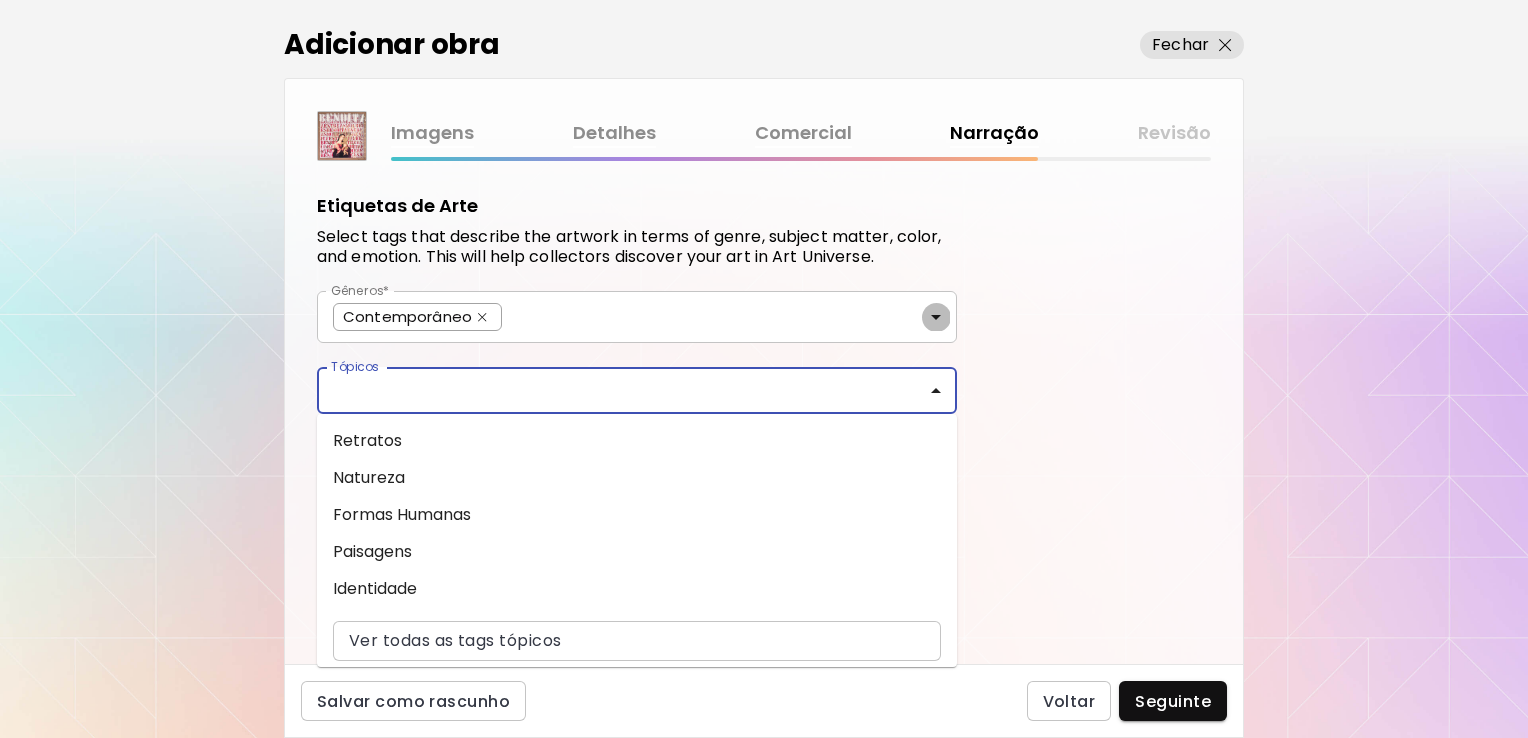 click 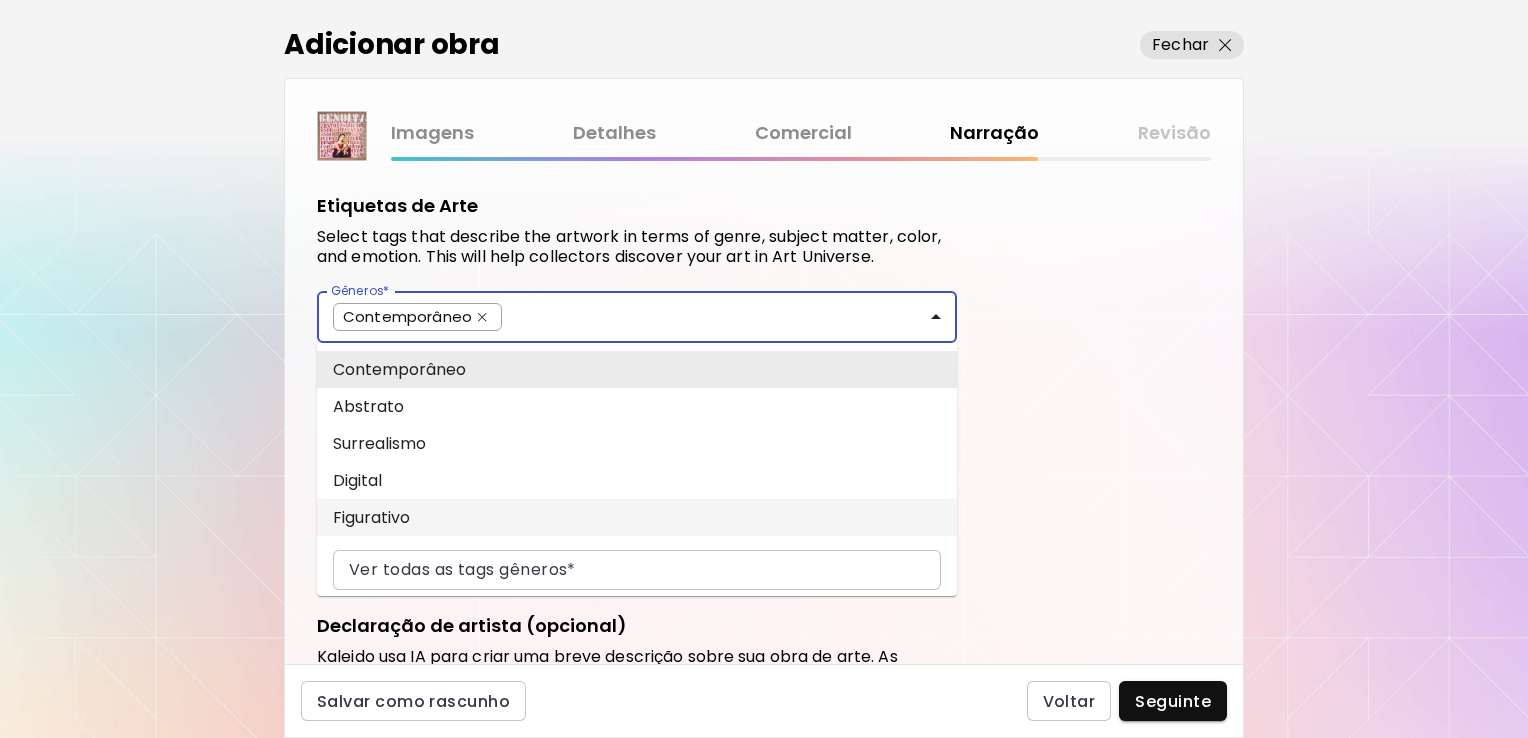 click on "Figurativo" at bounding box center (637, 517) 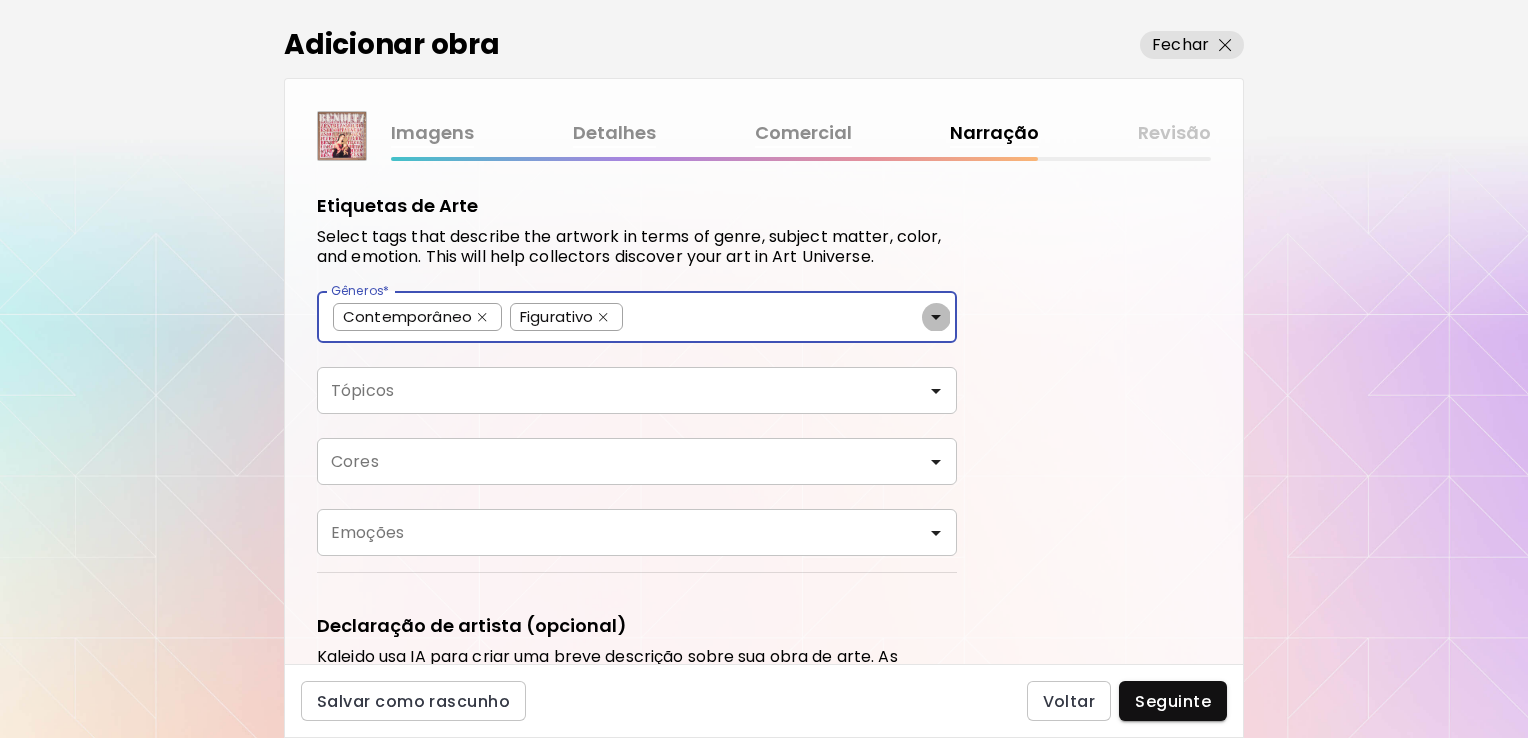 click 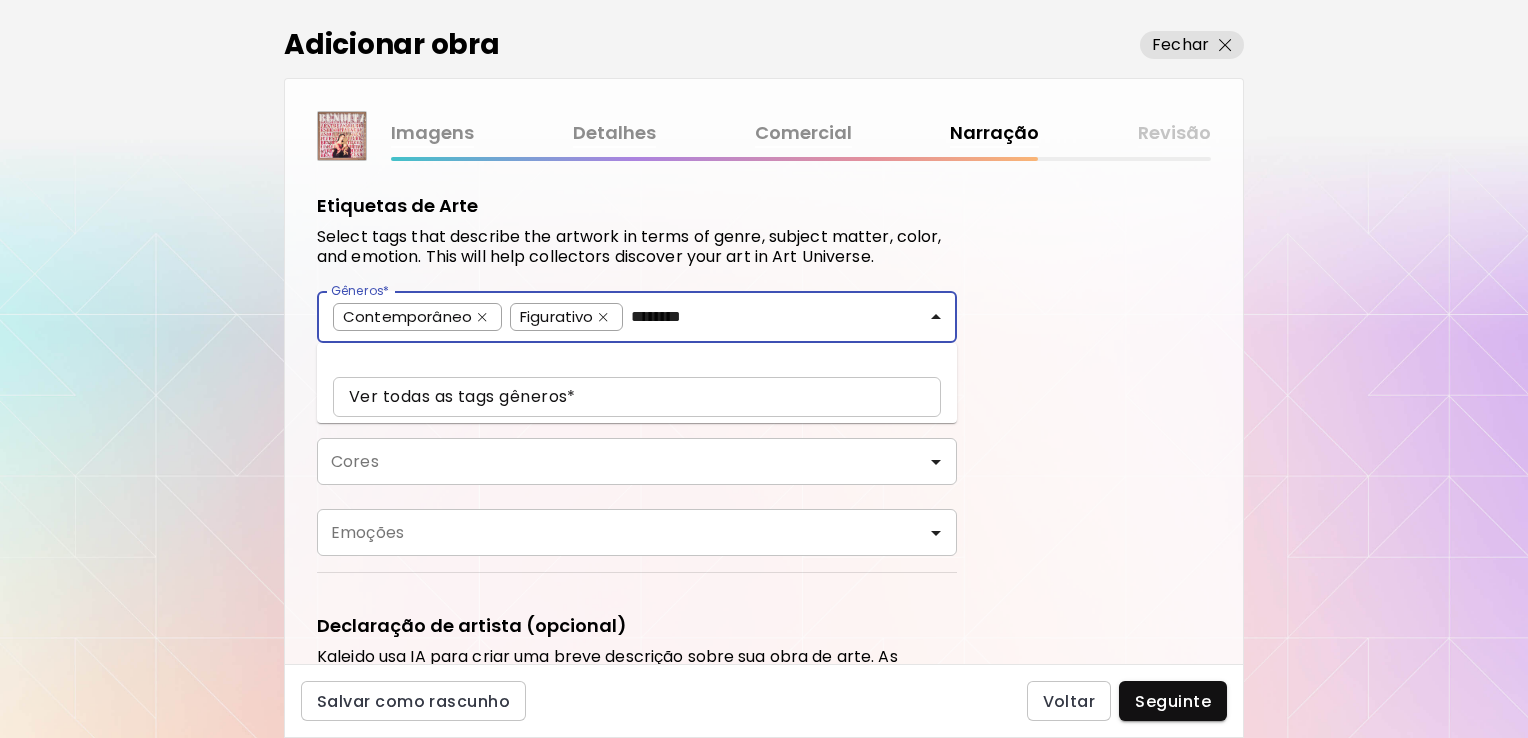 type on "********" 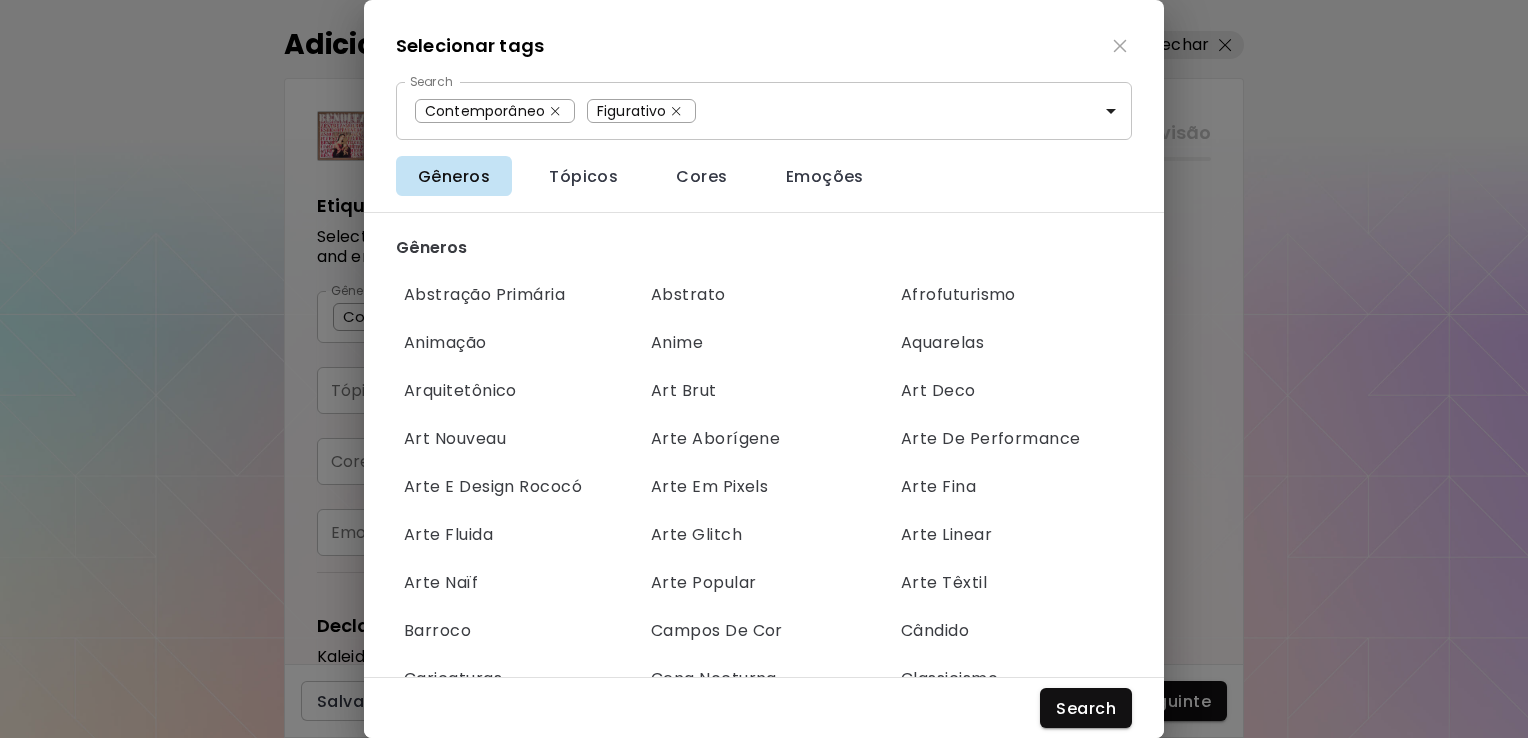scroll, scrollTop: 40, scrollLeft: 0, axis: vertical 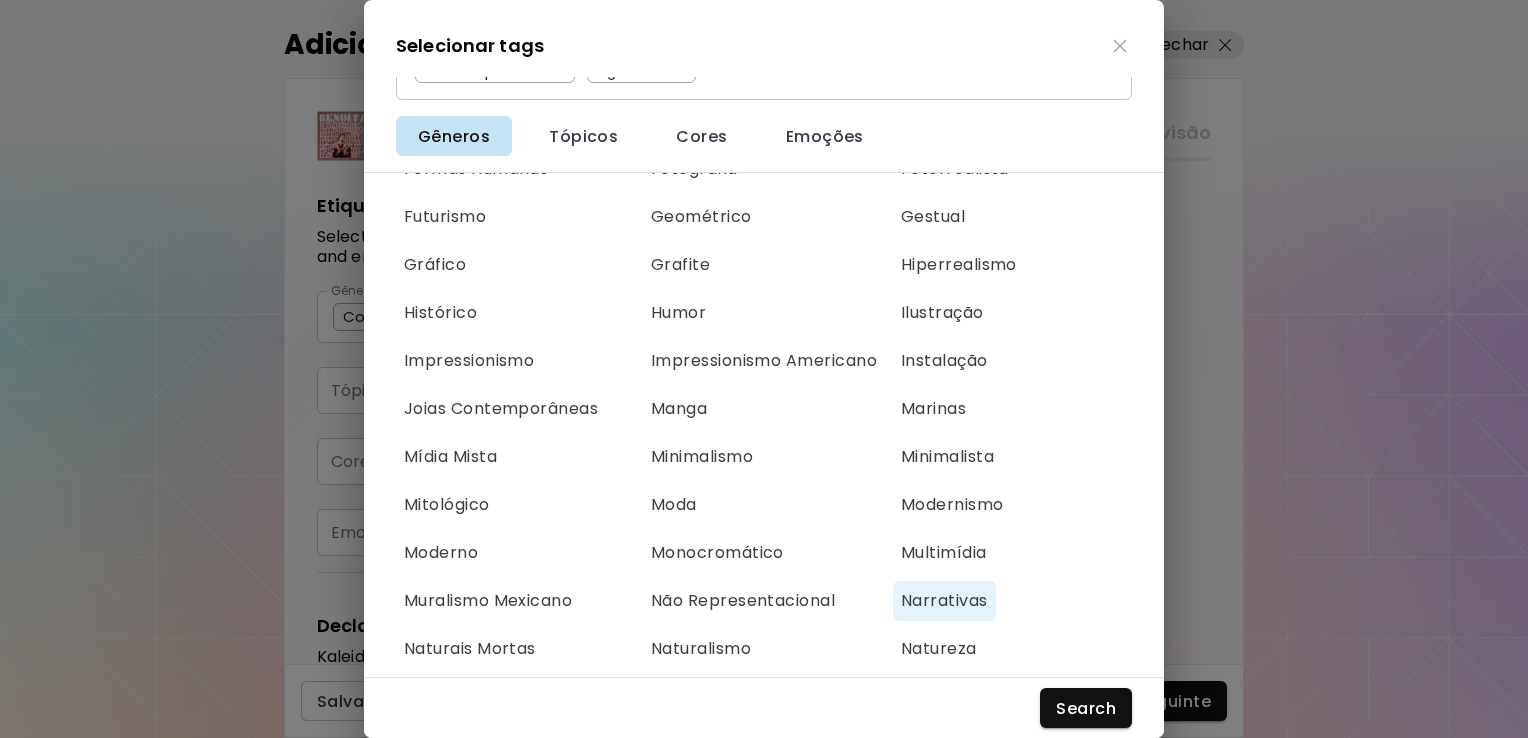 click on "Narrativas" at bounding box center [944, 601] 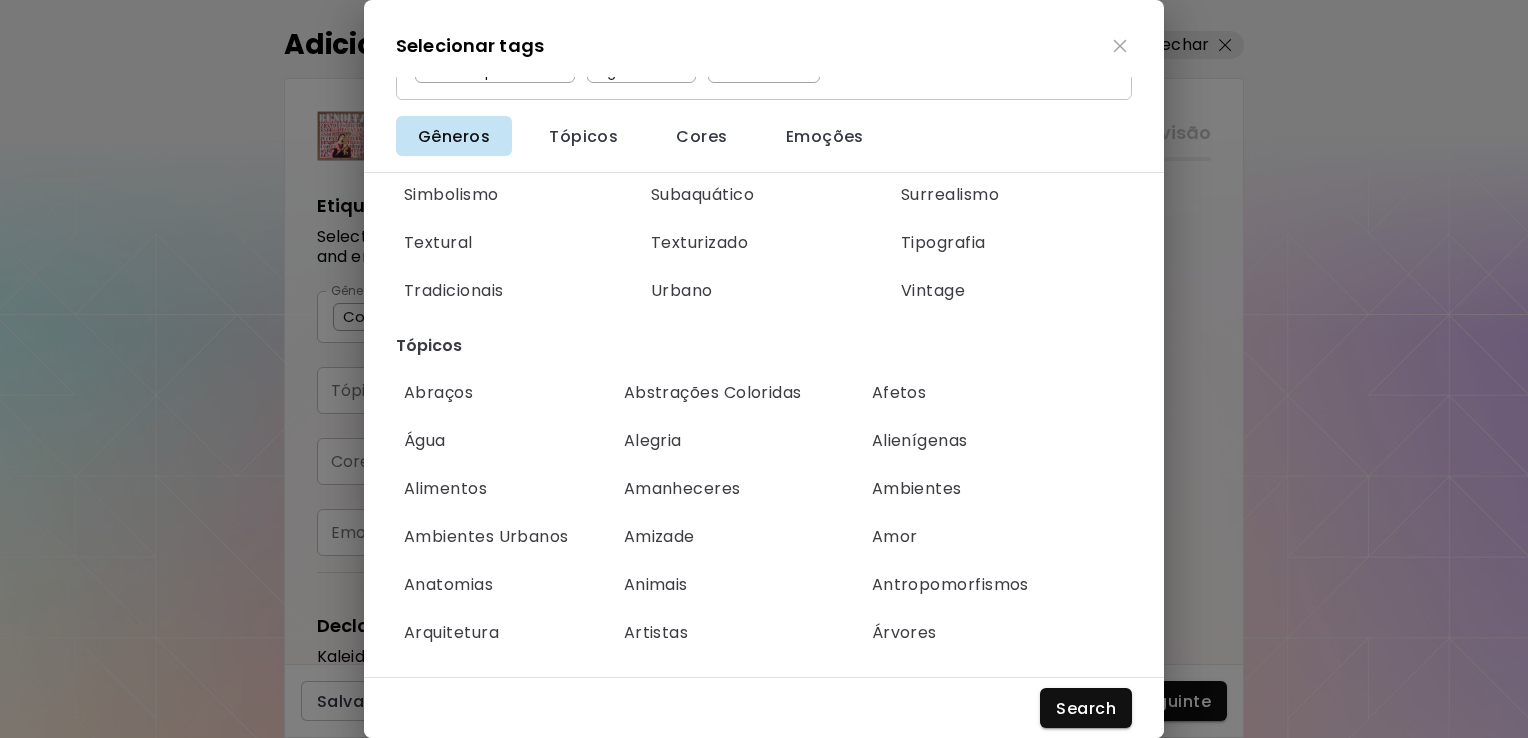 scroll, scrollTop: 1602, scrollLeft: 0, axis: vertical 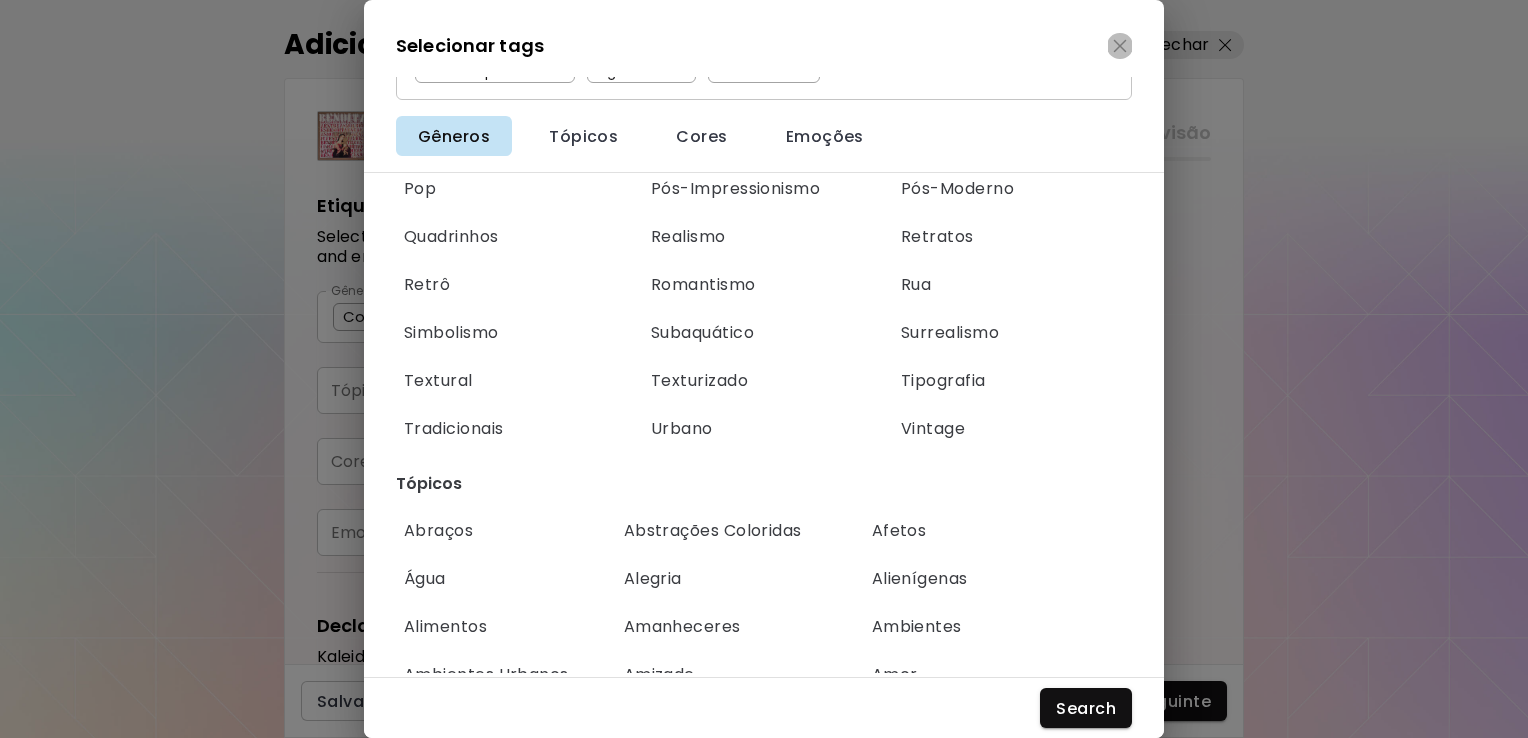 click at bounding box center (1120, 45) 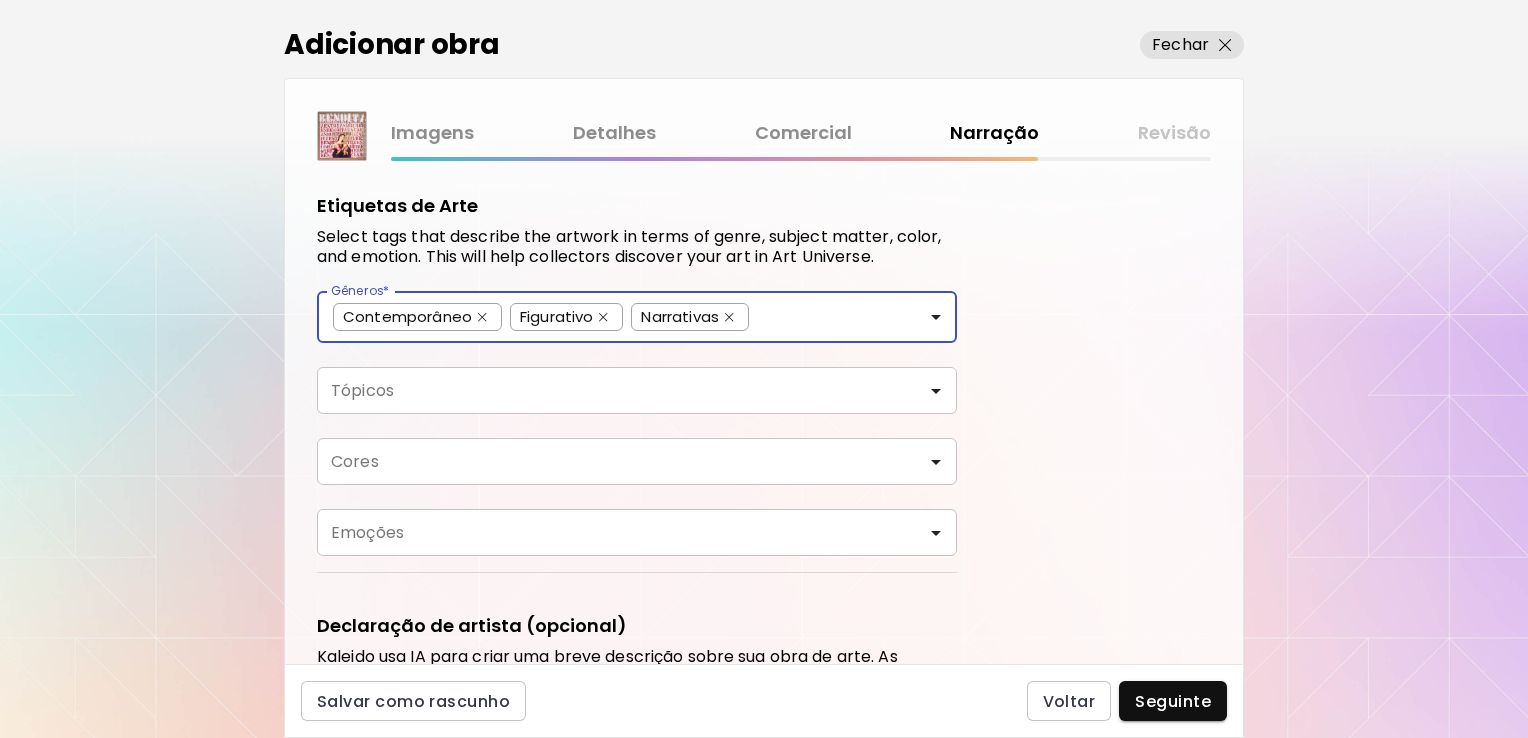 scroll, scrollTop: 40, scrollLeft: 0, axis: vertical 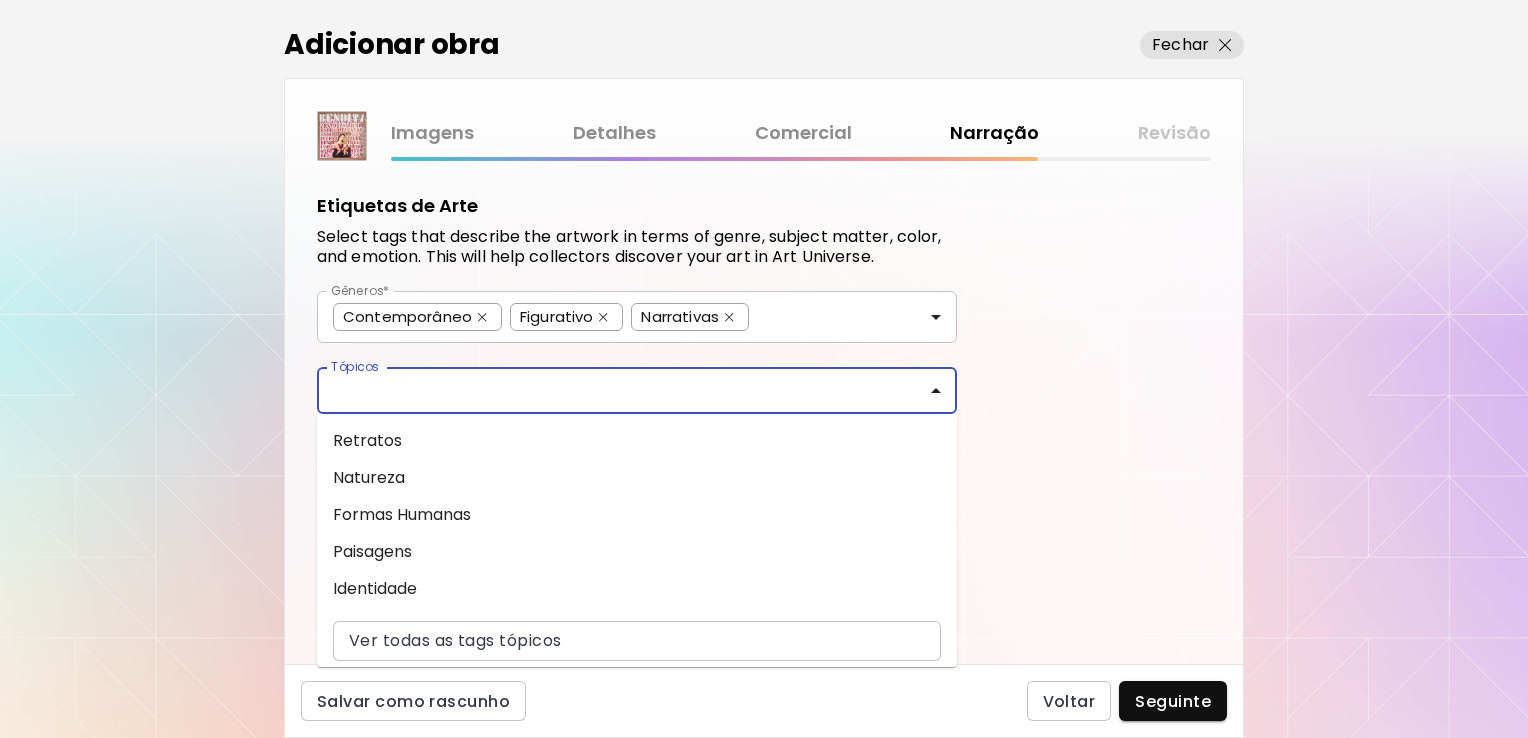 click on "Tópicos" at bounding box center [637, 390] 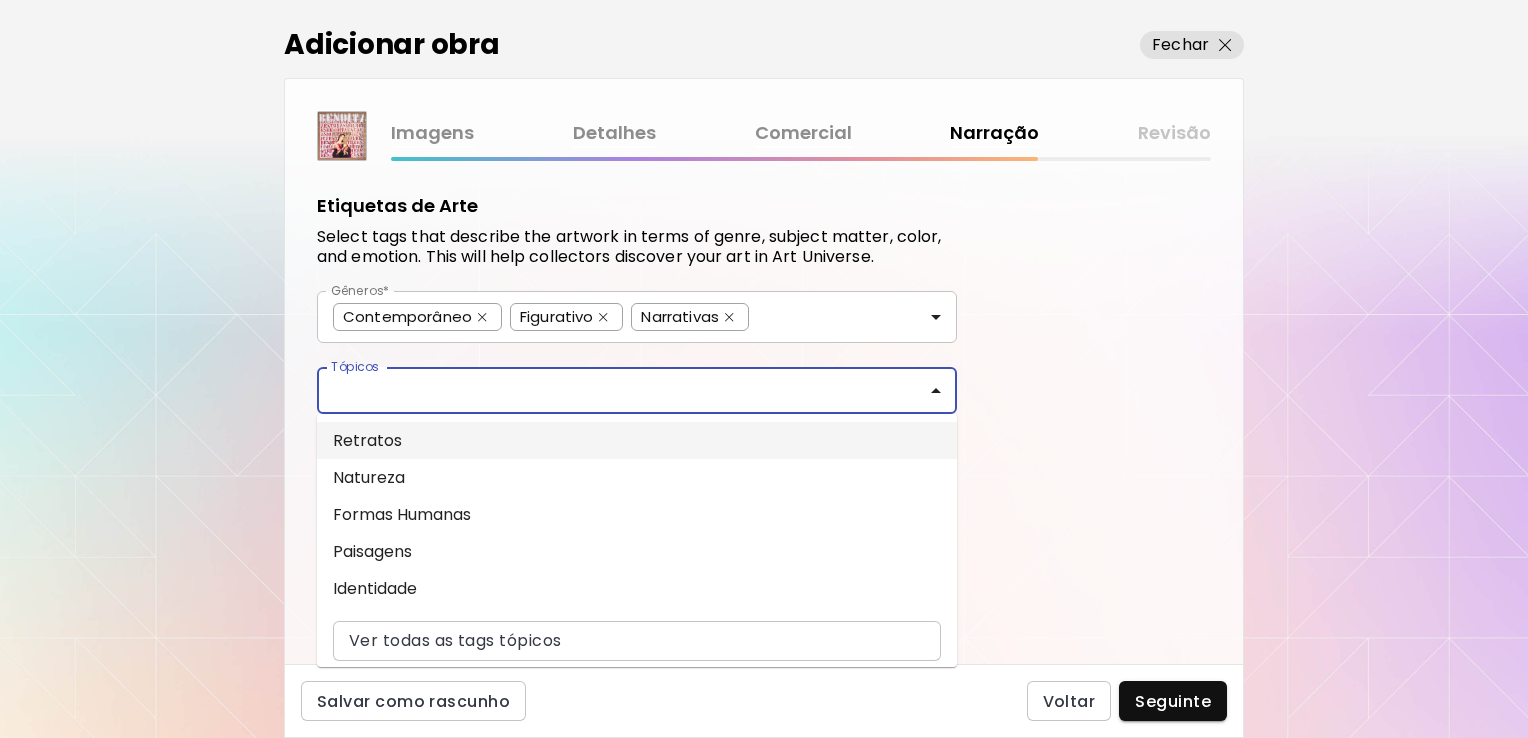 click on "Retratos" at bounding box center (637, 440) 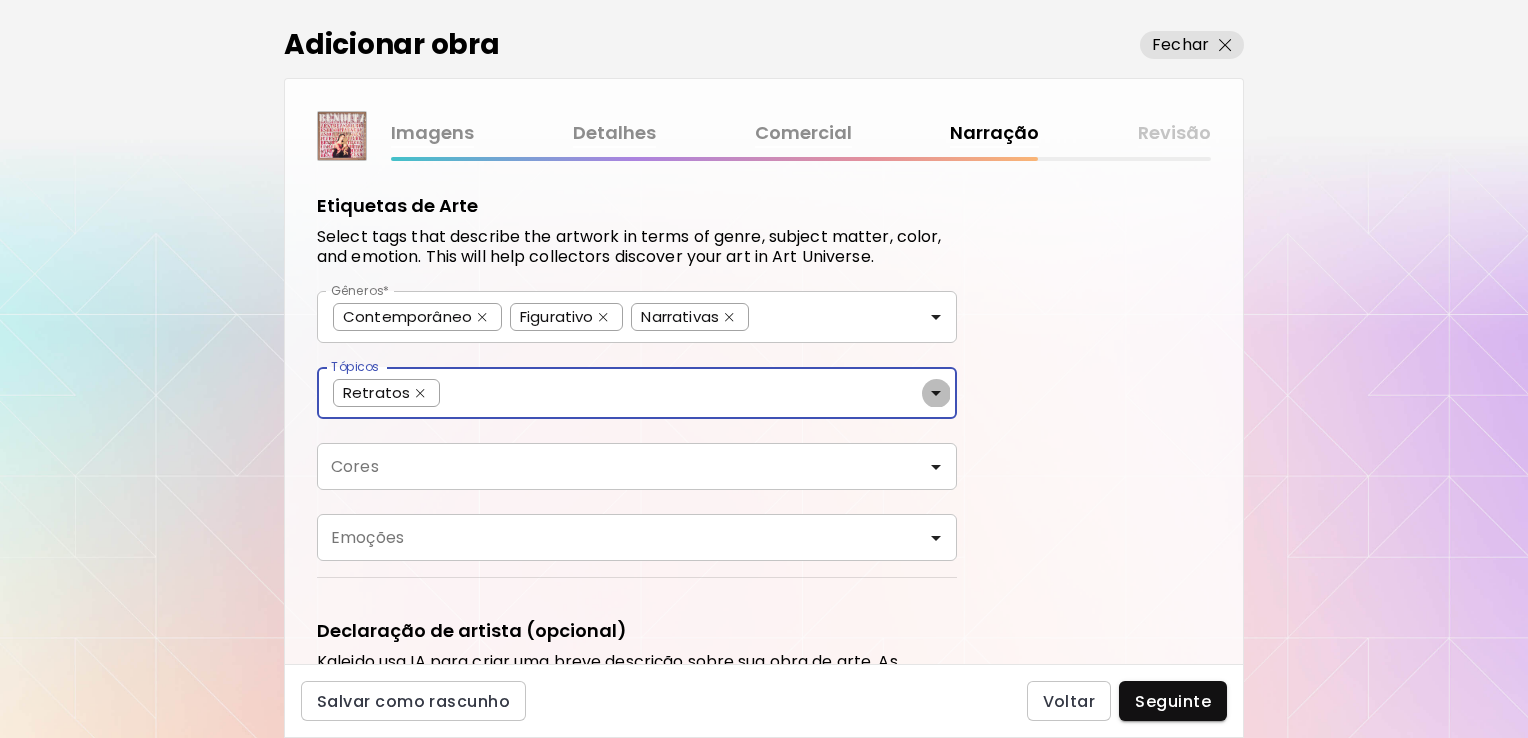 click 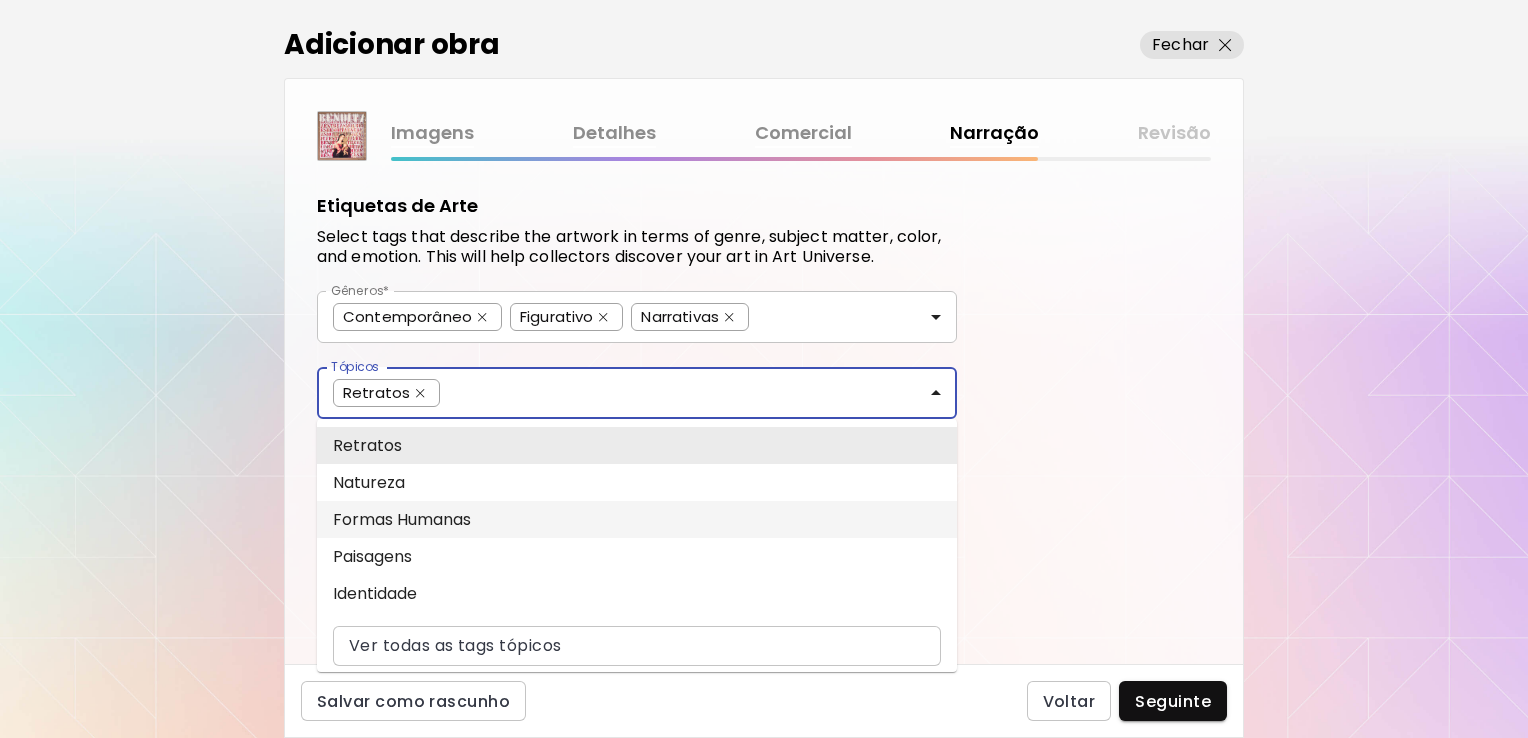 click on "Formas Humanas" at bounding box center [637, 519] 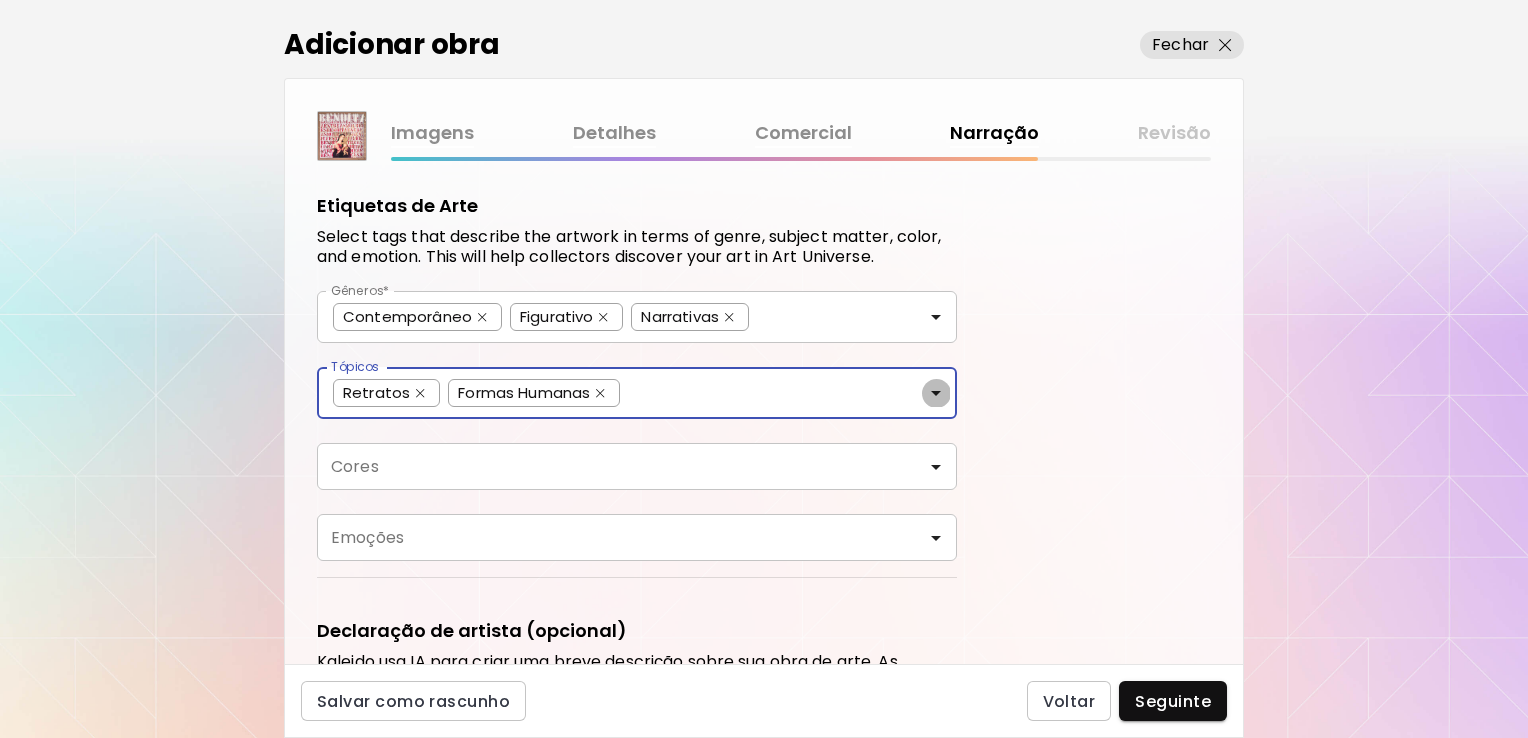 click 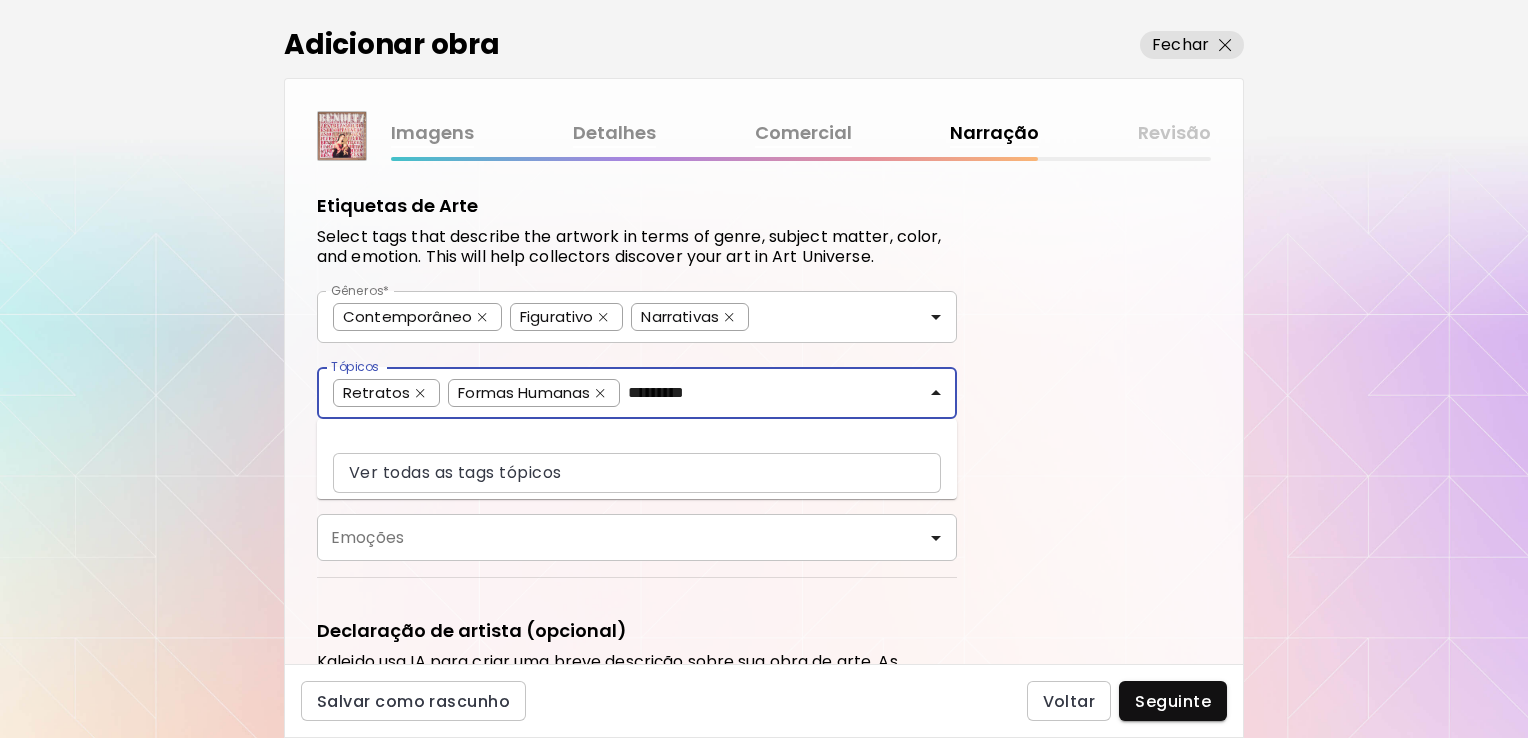 click on "*********" at bounding box center [784, 390] 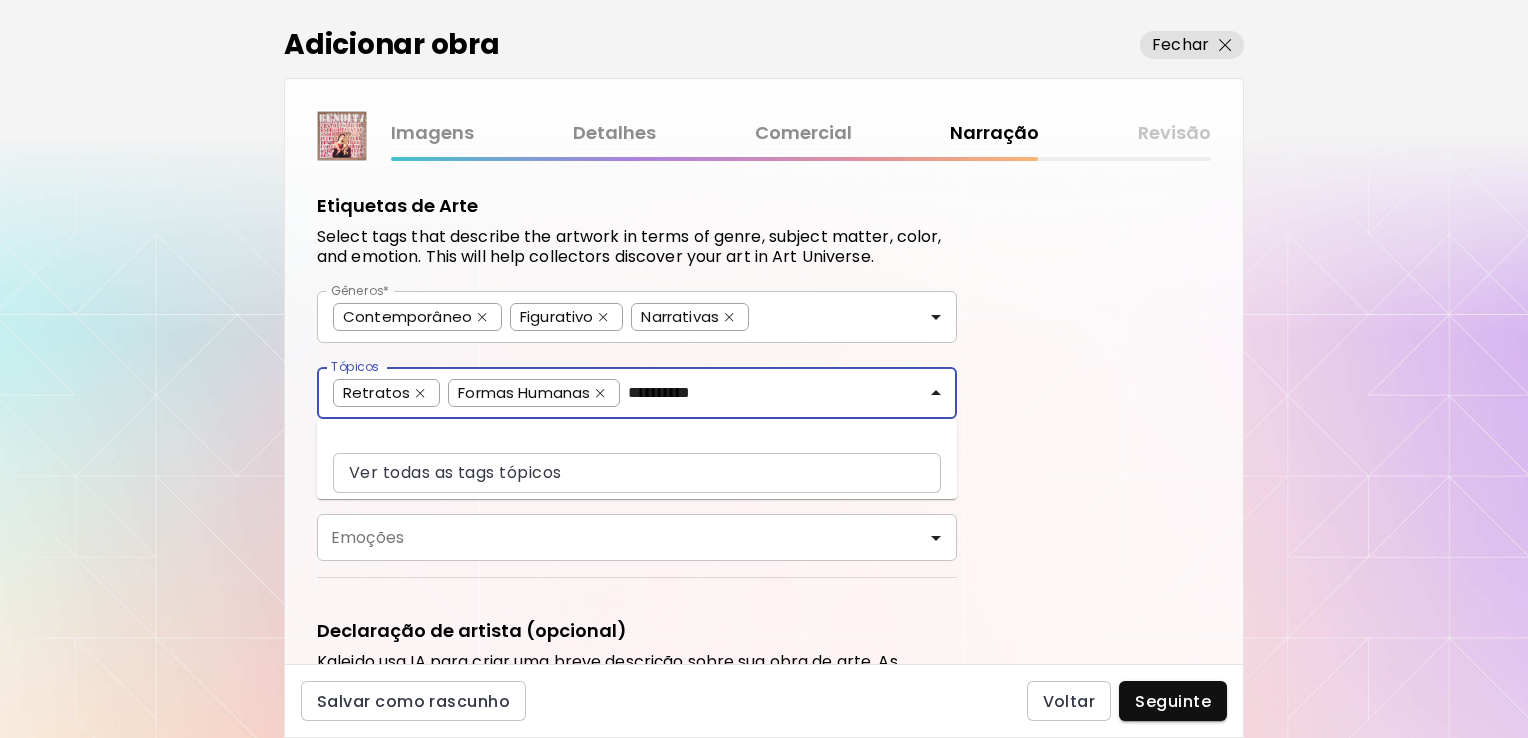 click on "**********" at bounding box center (784, 390) 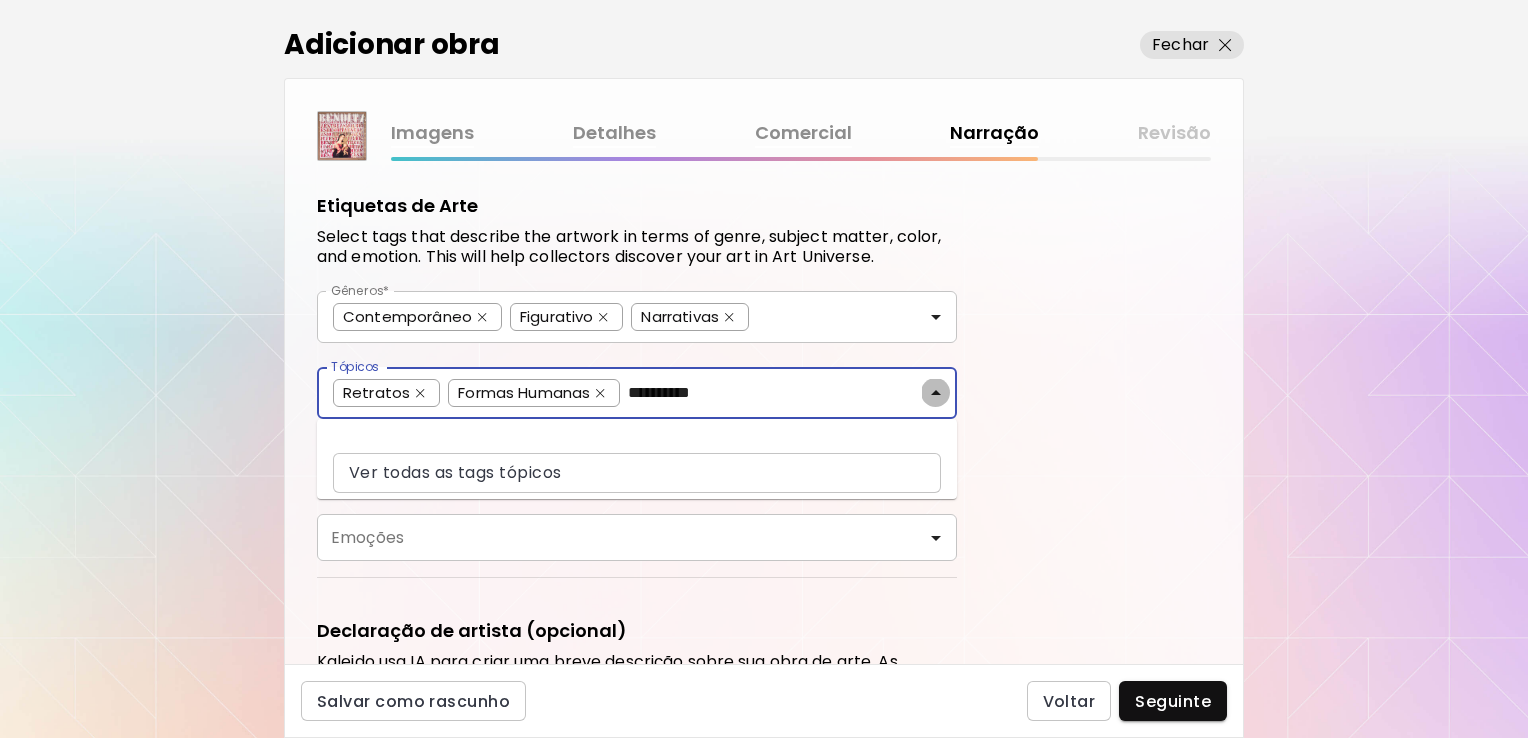 click 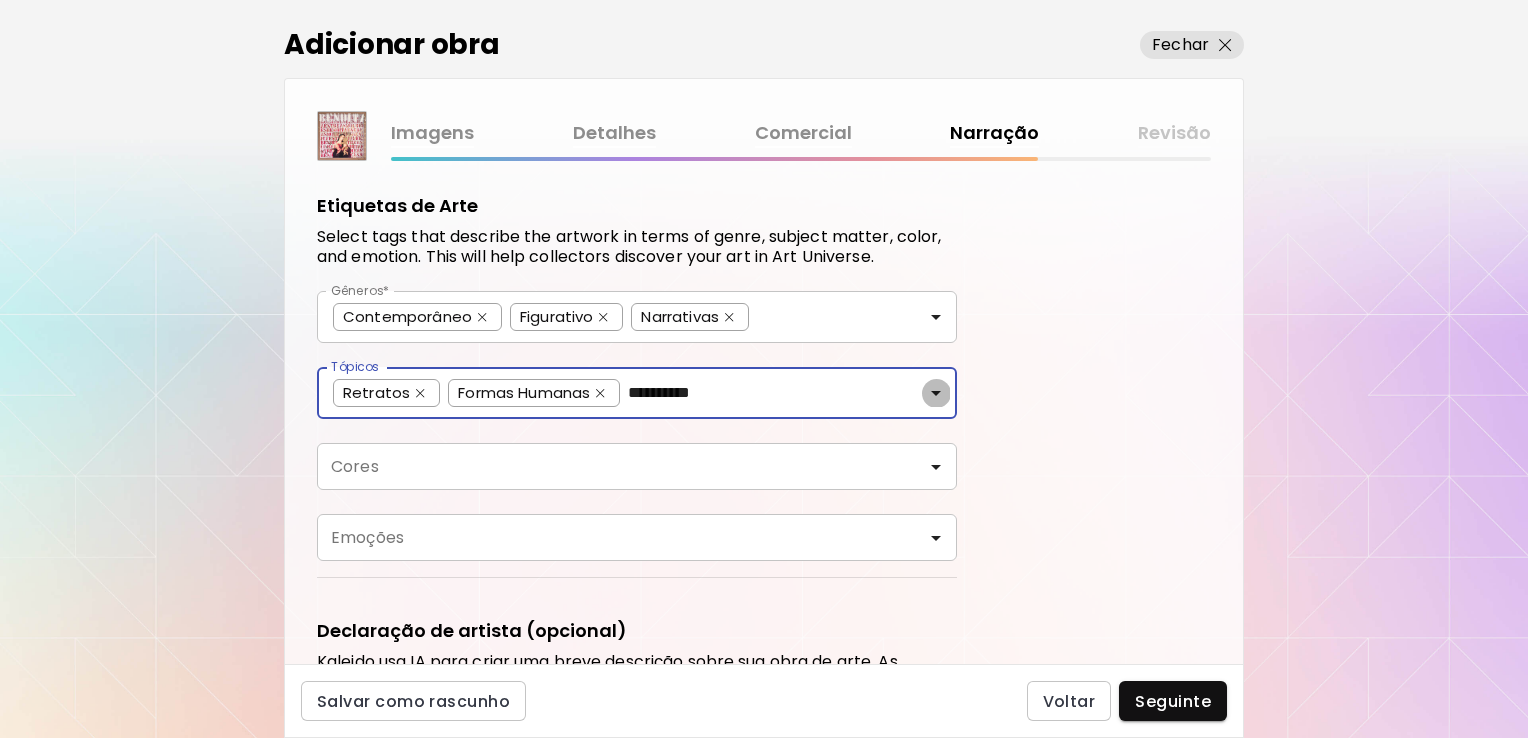 click 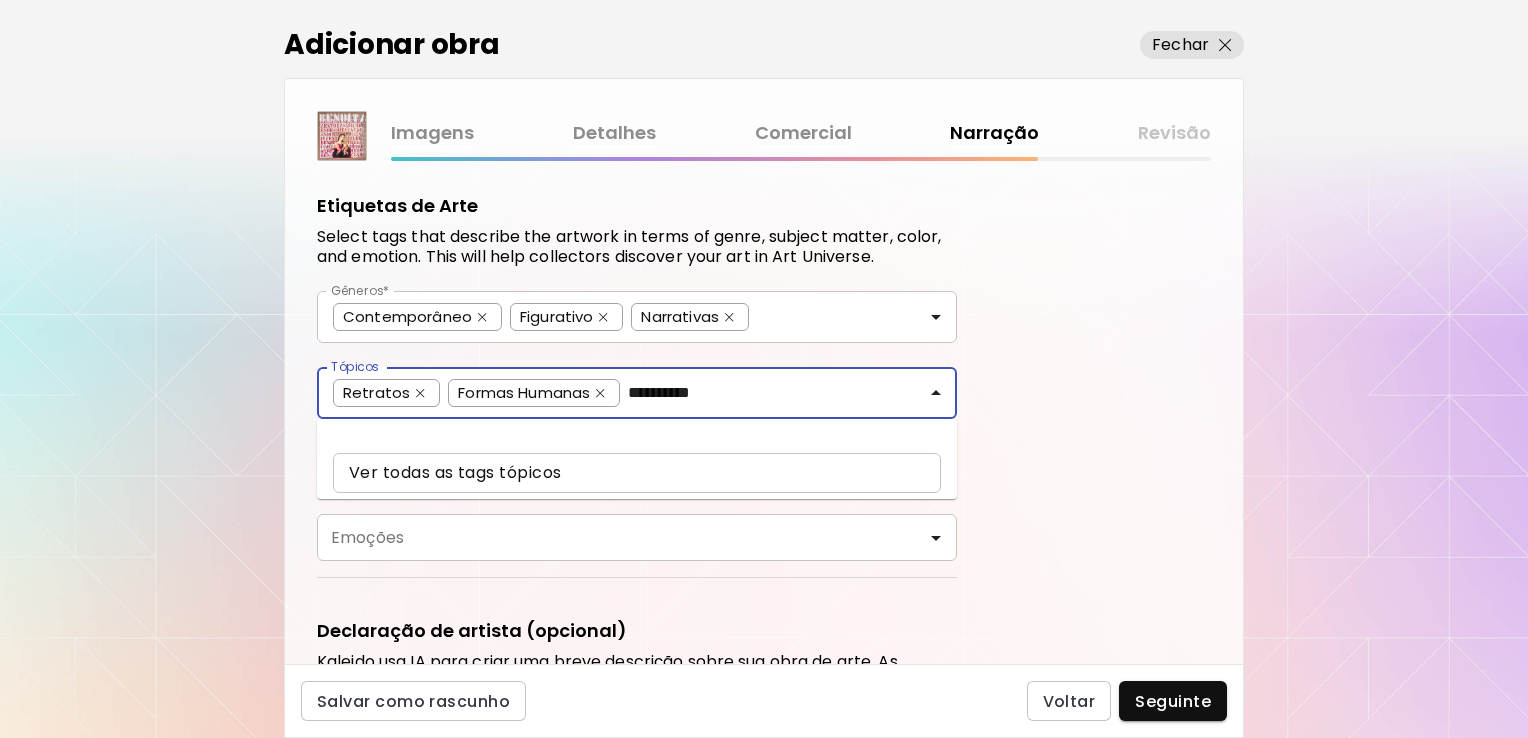 type on "**********" 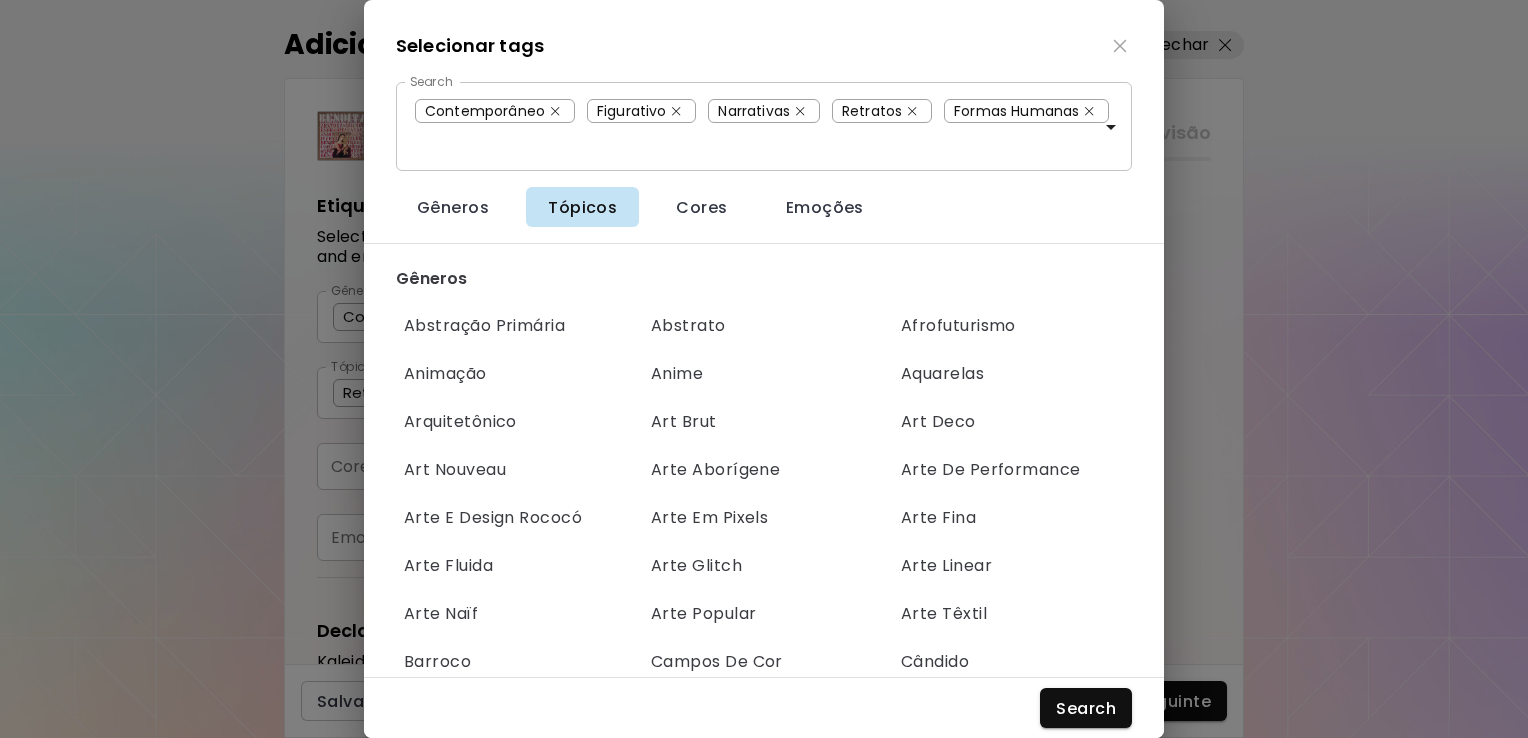 scroll, scrollTop: 76, scrollLeft: 0, axis: vertical 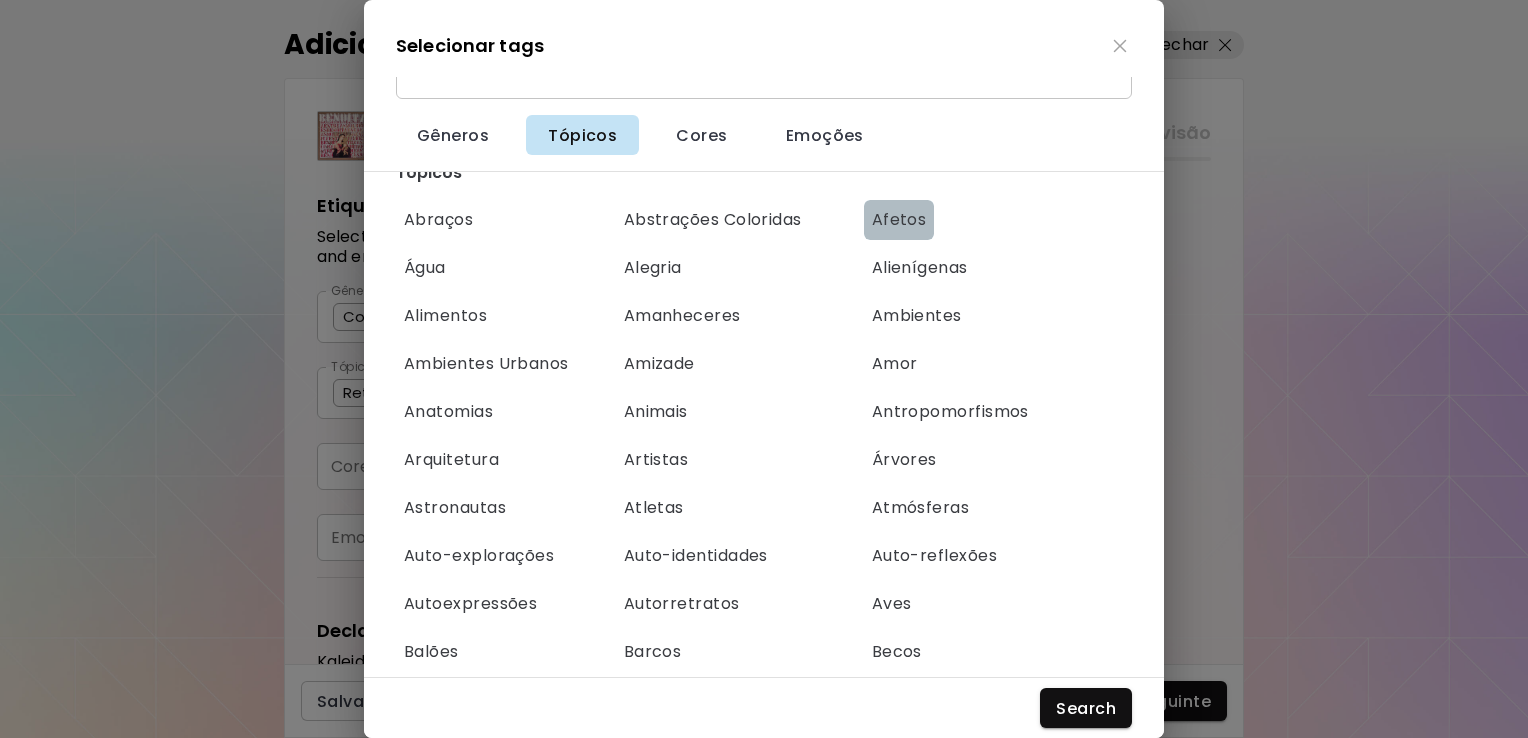 click on "Afetos" at bounding box center [899, 220] 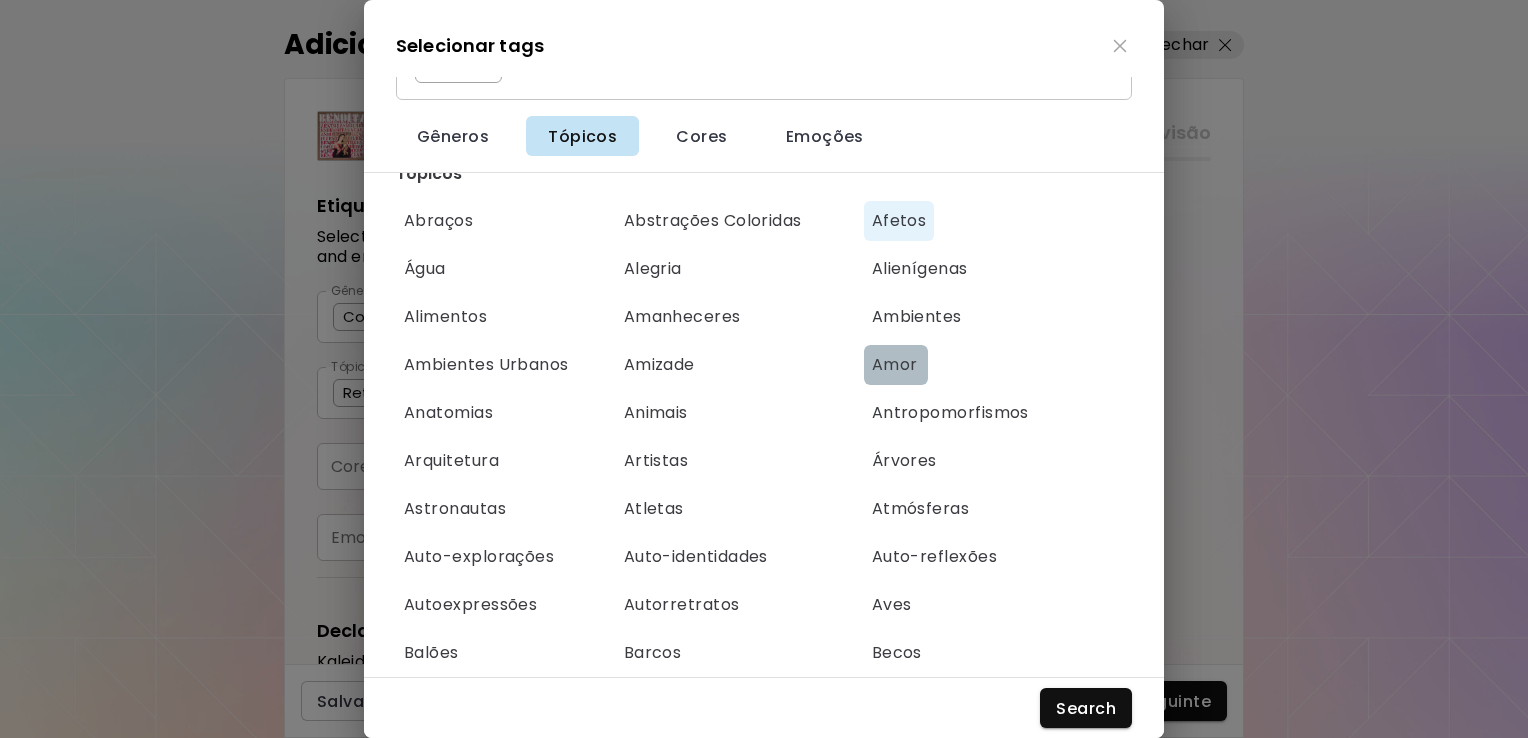 click on "Amor" at bounding box center [896, 365] 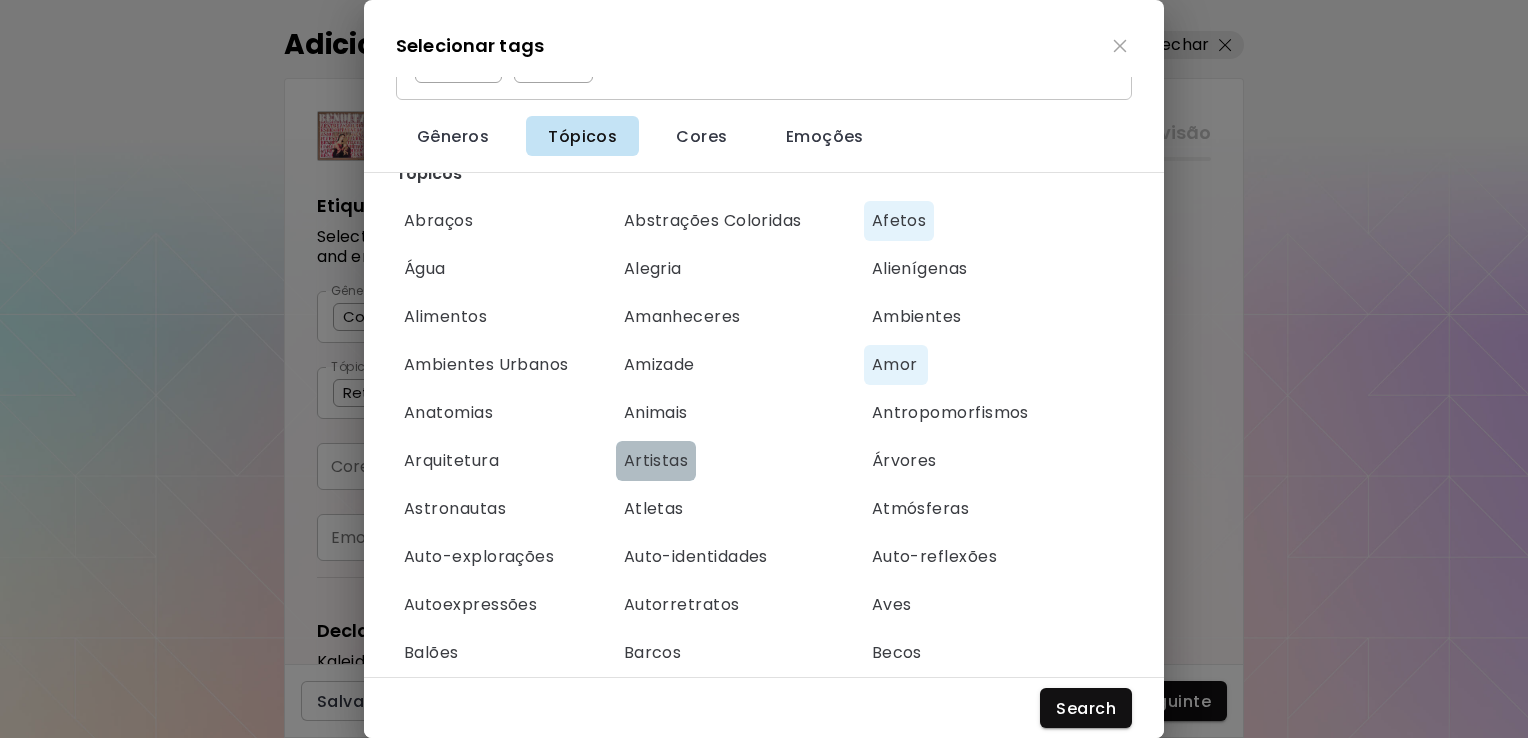 click on "Artistas" at bounding box center (656, 461) 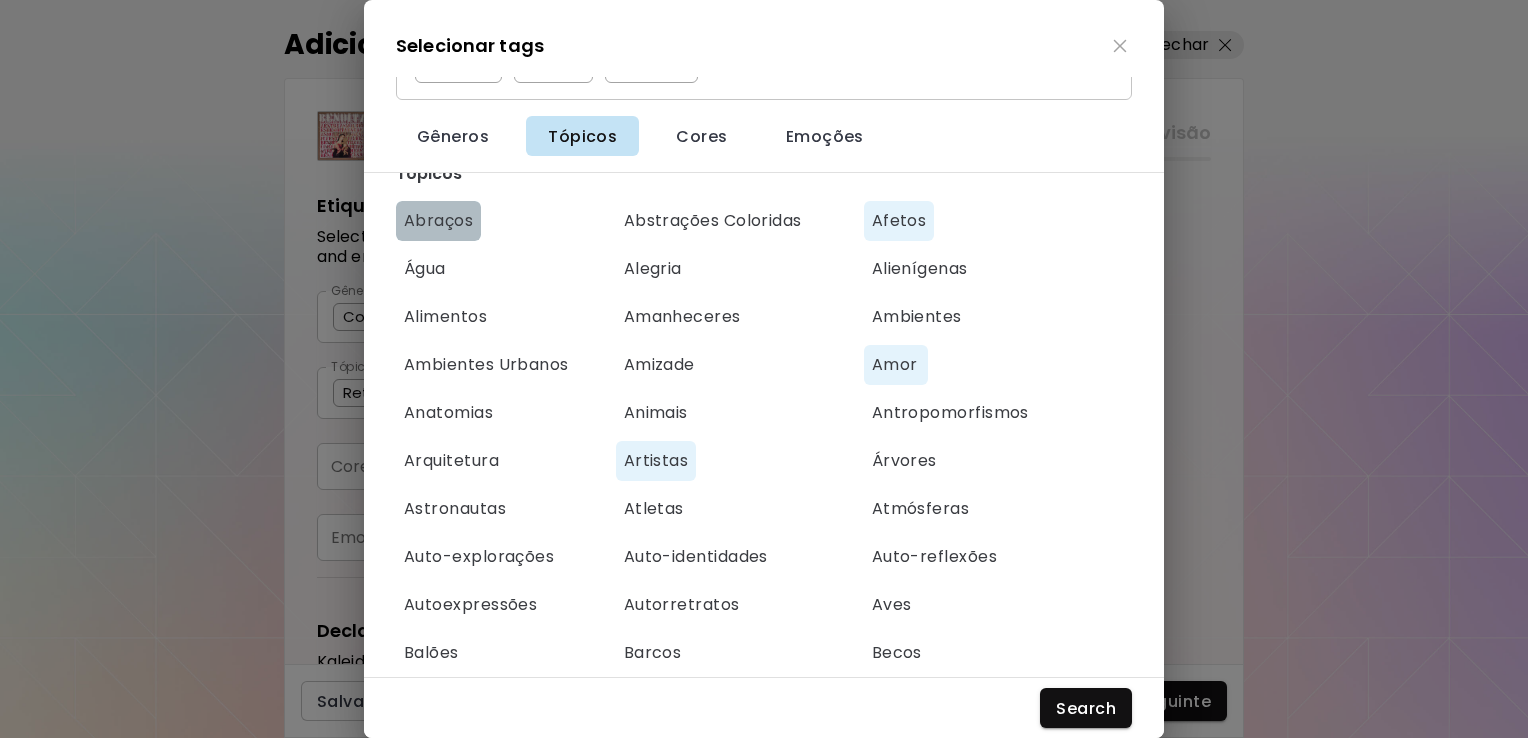 click on "Abraços" at bounding box center (438, 221) 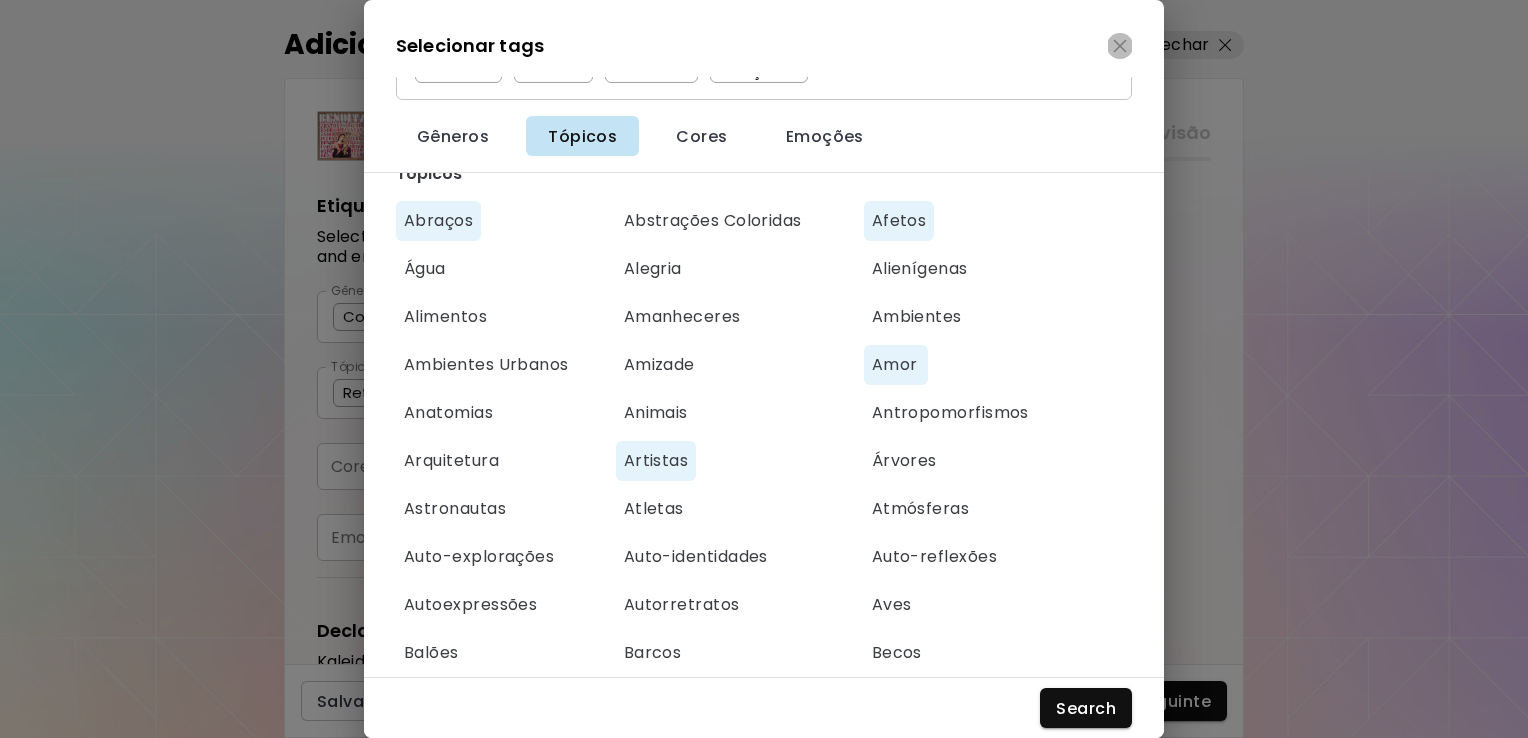 click at bounding box center [1120, 46] 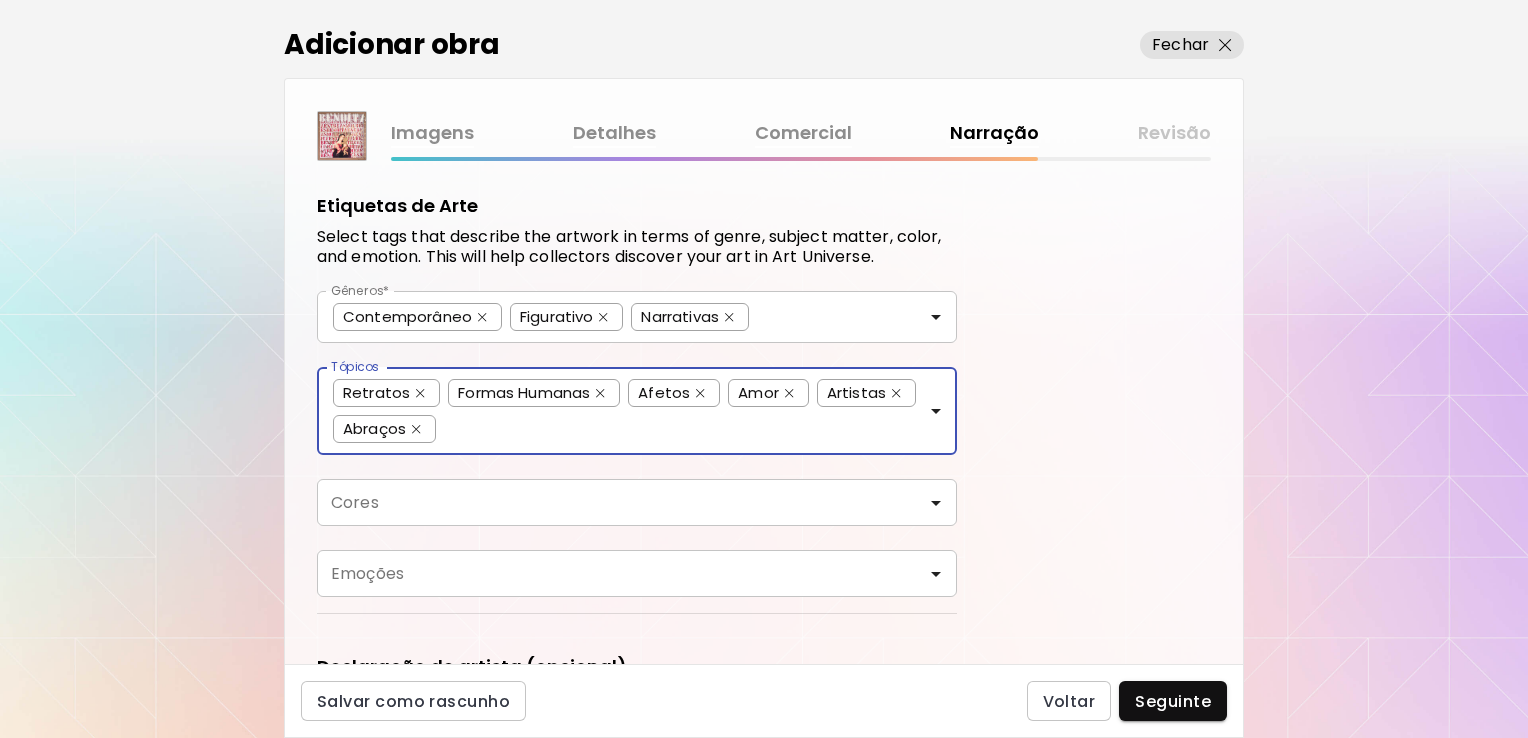 scroll, scrollTop: 76, scrollLeft: 0, axis: vertical 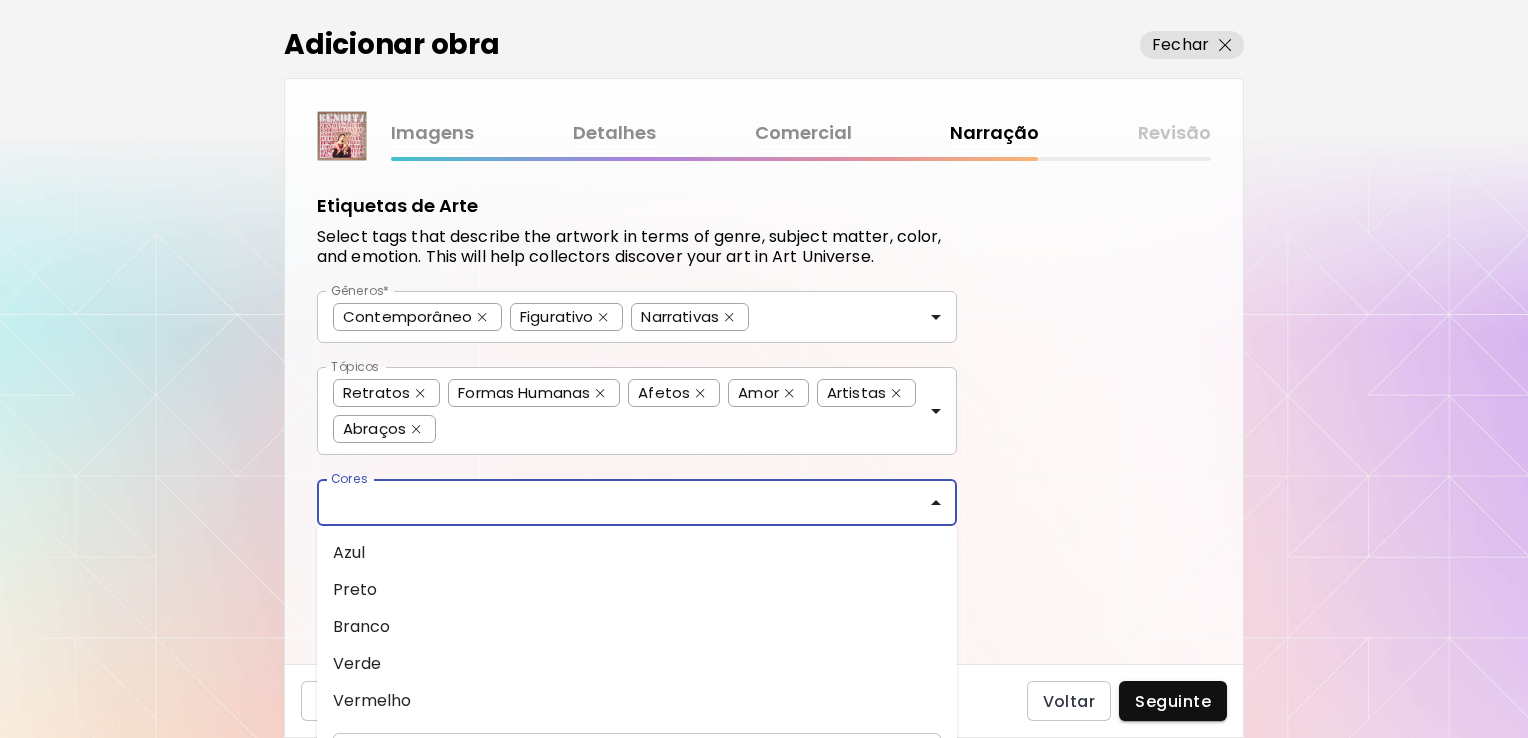 click on "Cores" at bounding box center [637, 502] 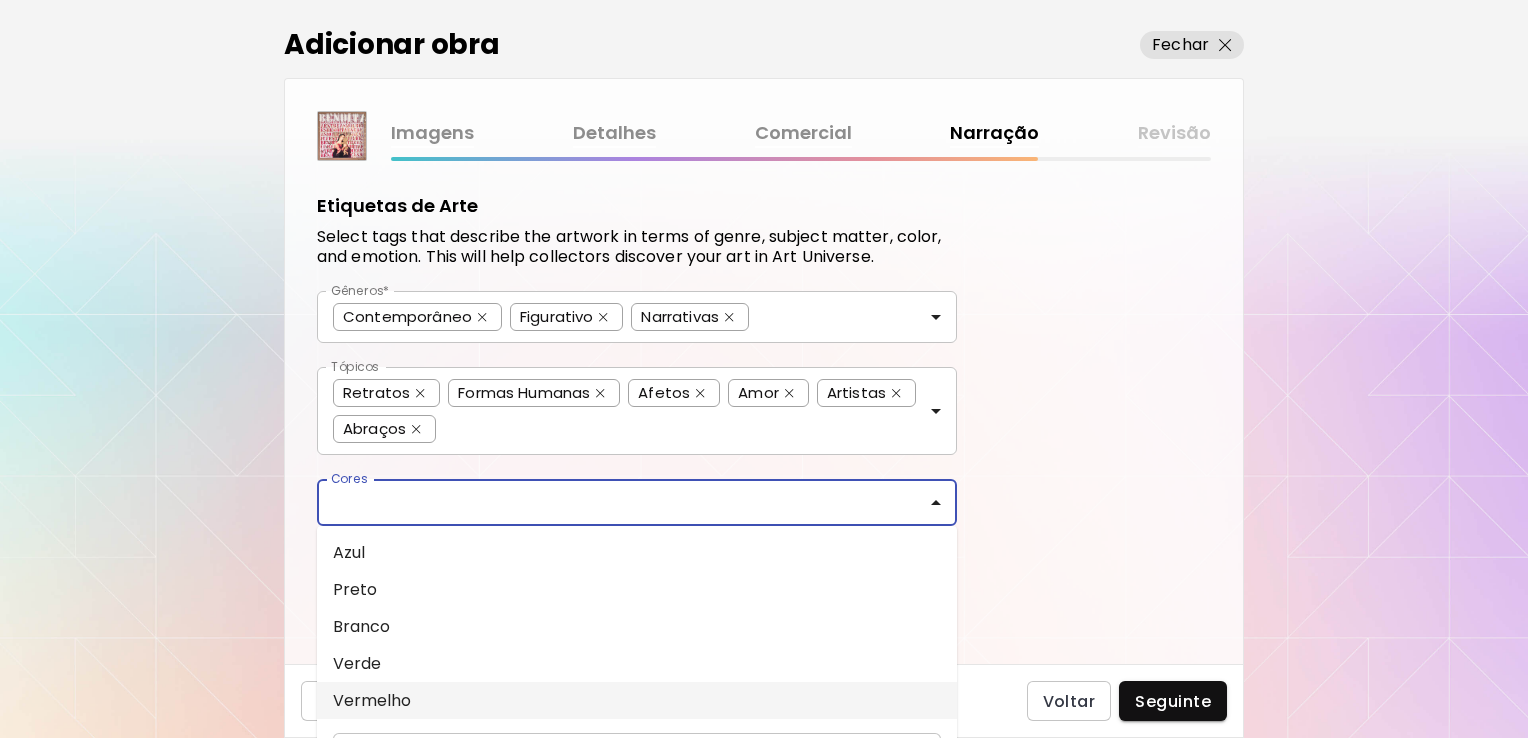 click on "Vermelho" at bounding box center (637, 700) 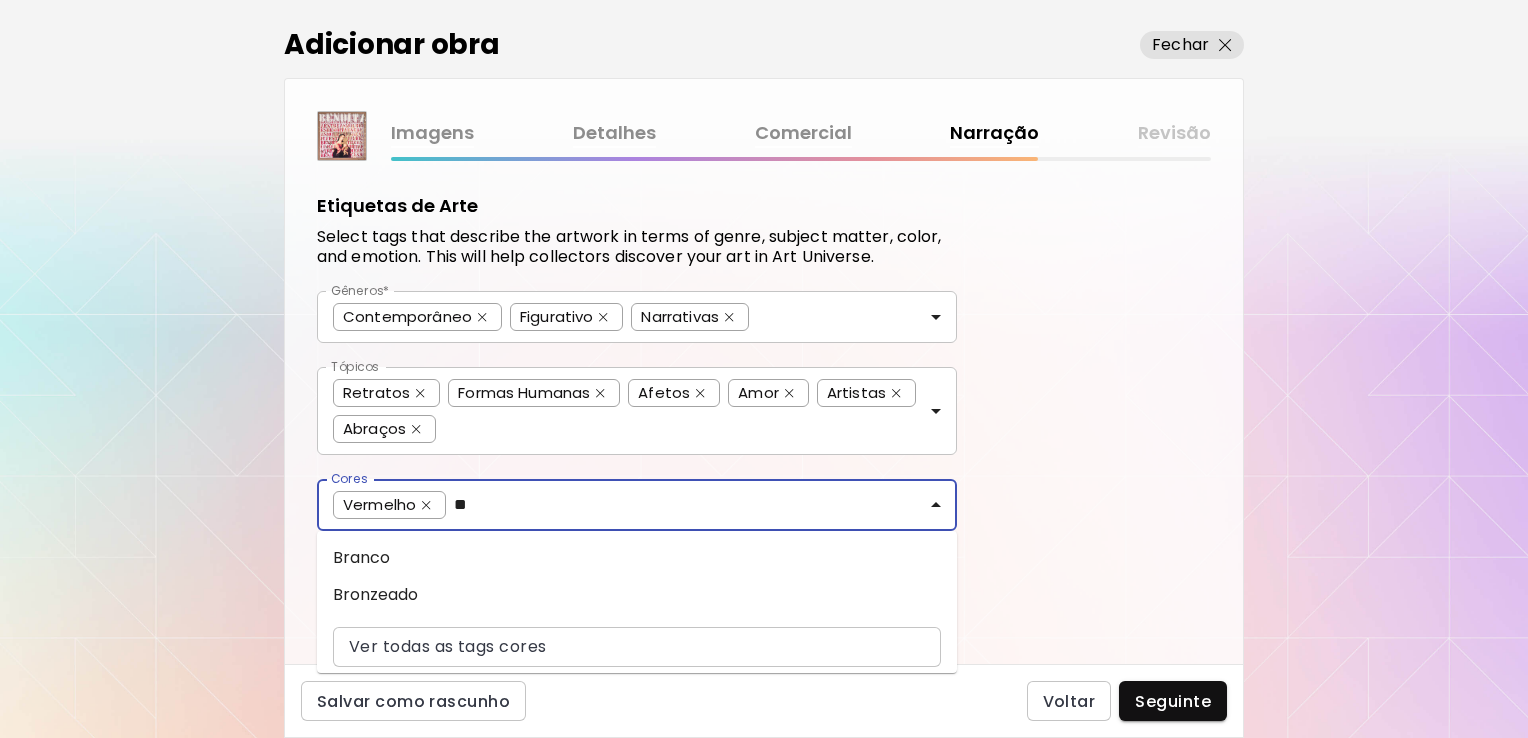 type on "***" 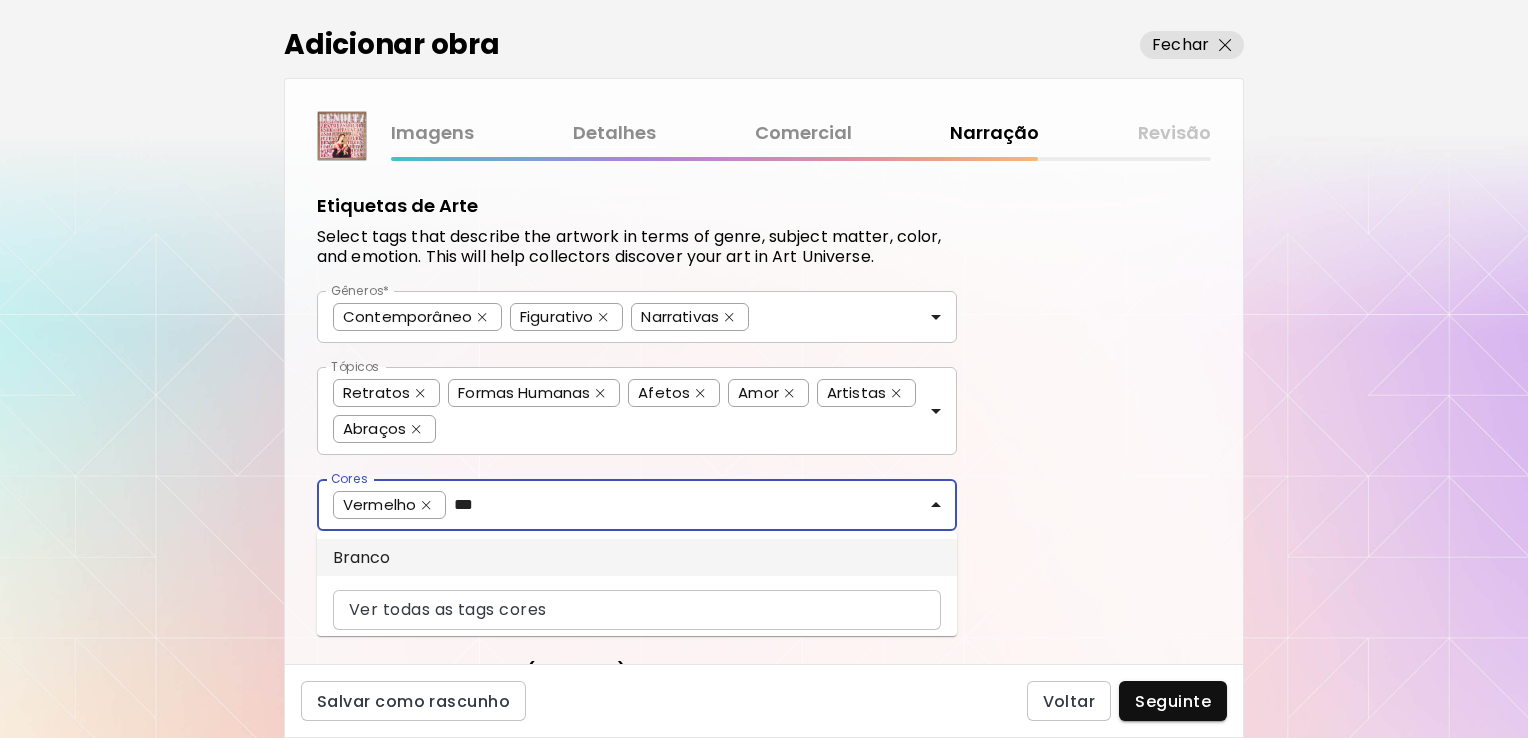 click on "Branco" at bounding box center (637, 557) 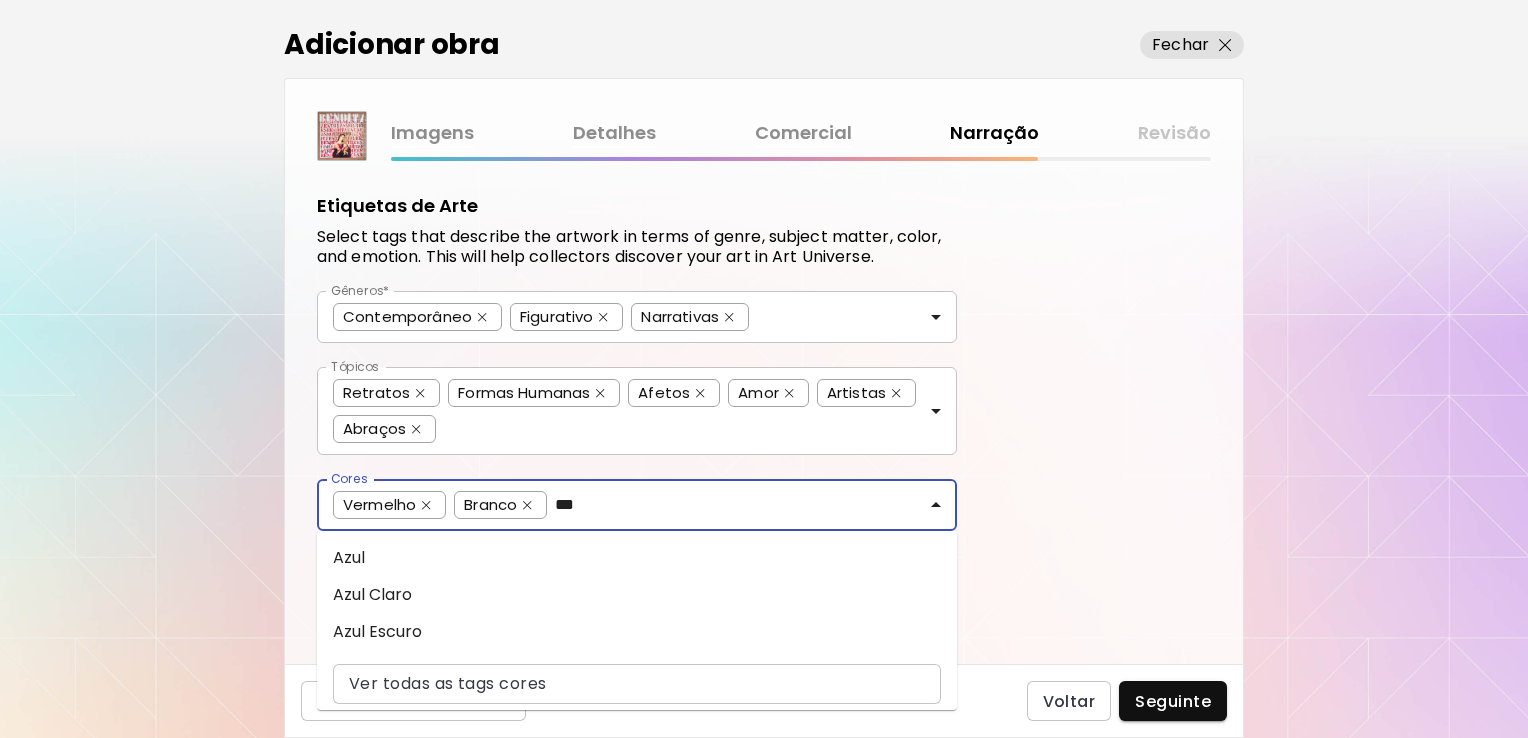 type on "****" 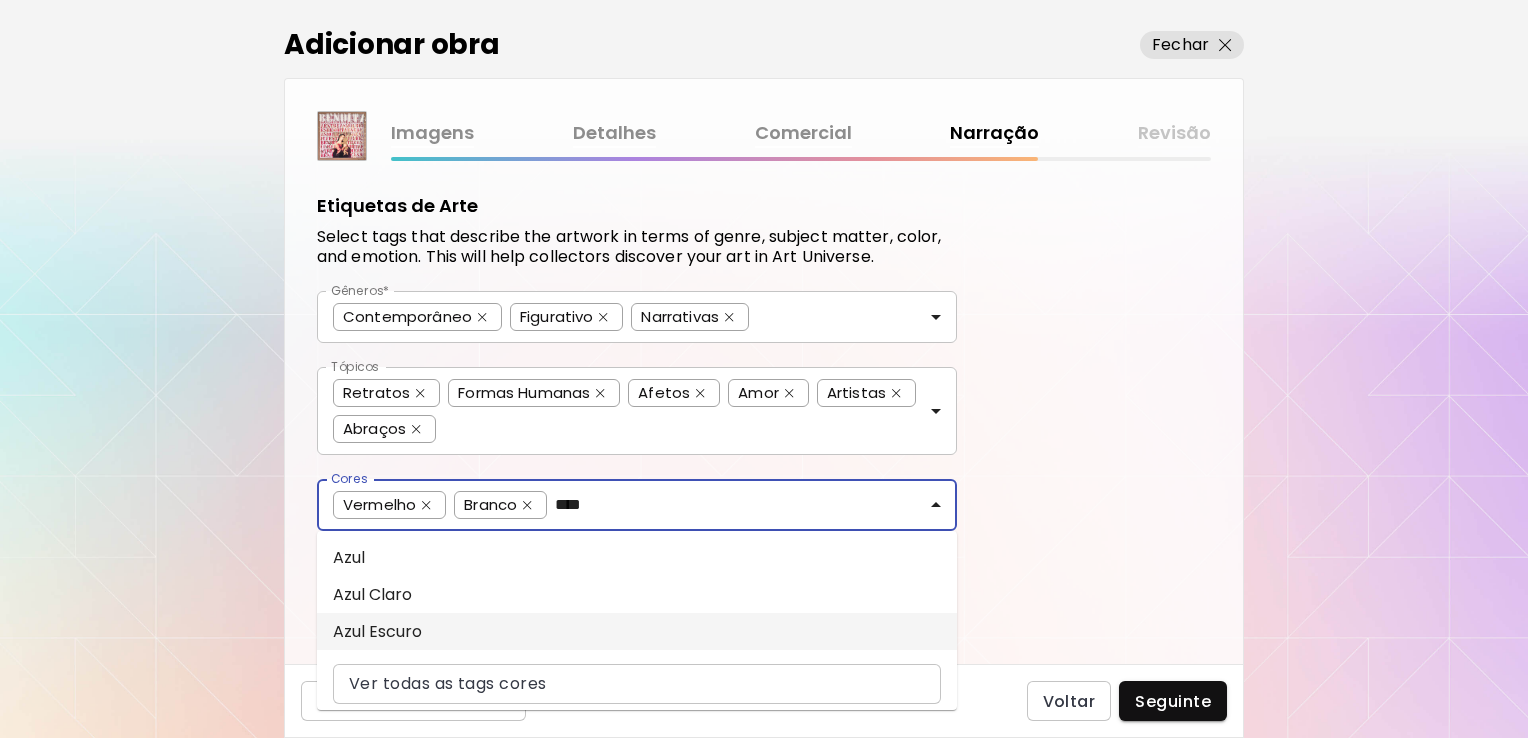 click on "Azul Escuro" at bounding box center [637, 631] 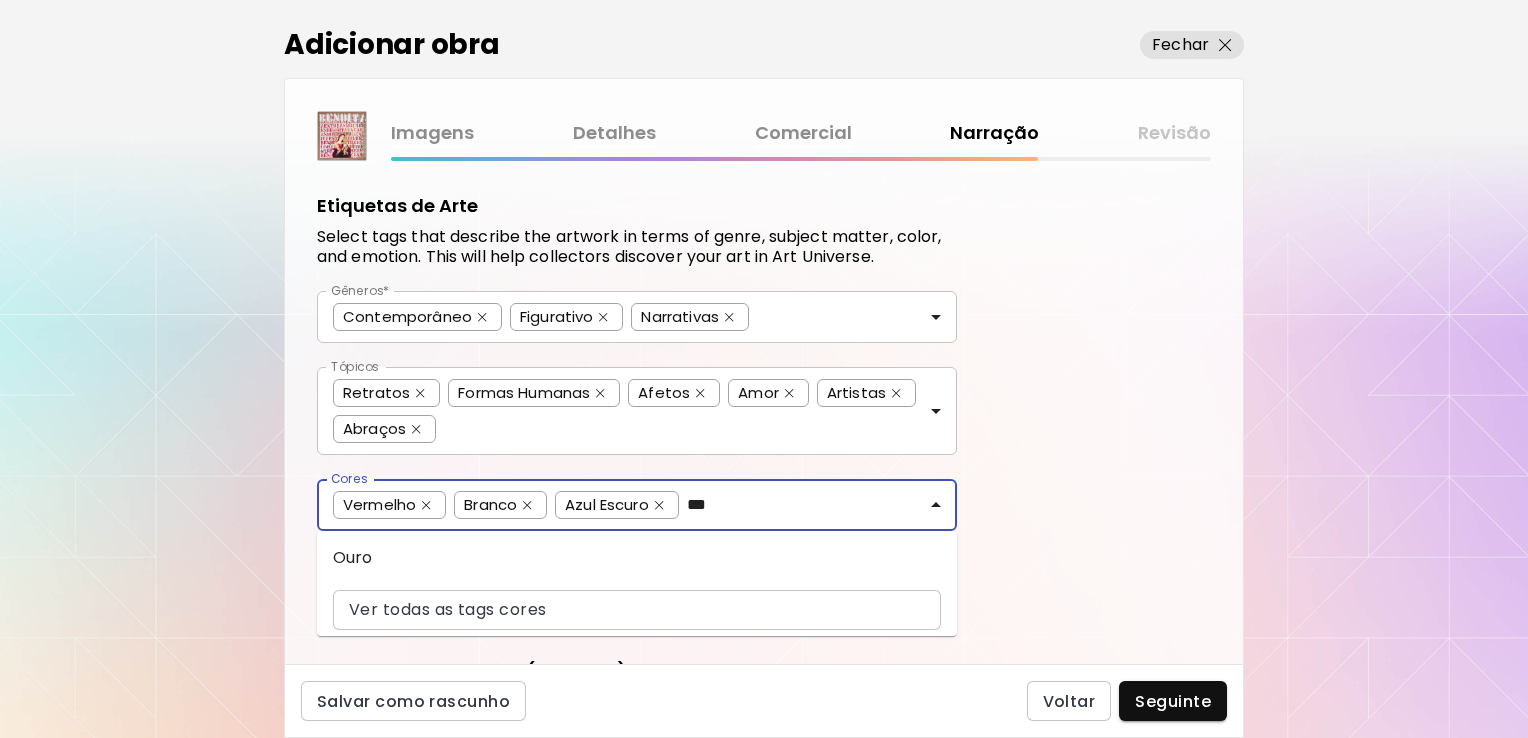 type on "****" 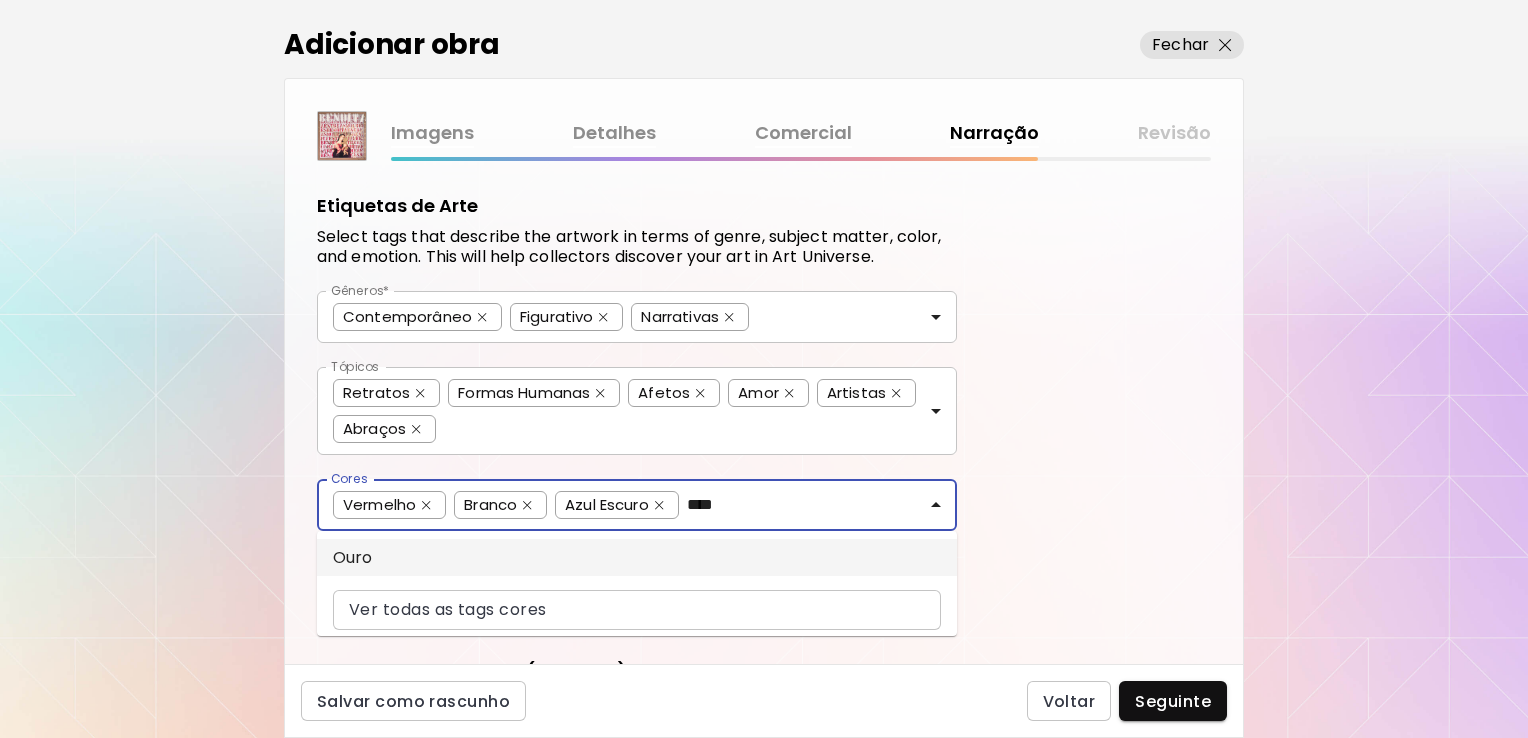 click on "Ouro" at bounding box center (637, 557) 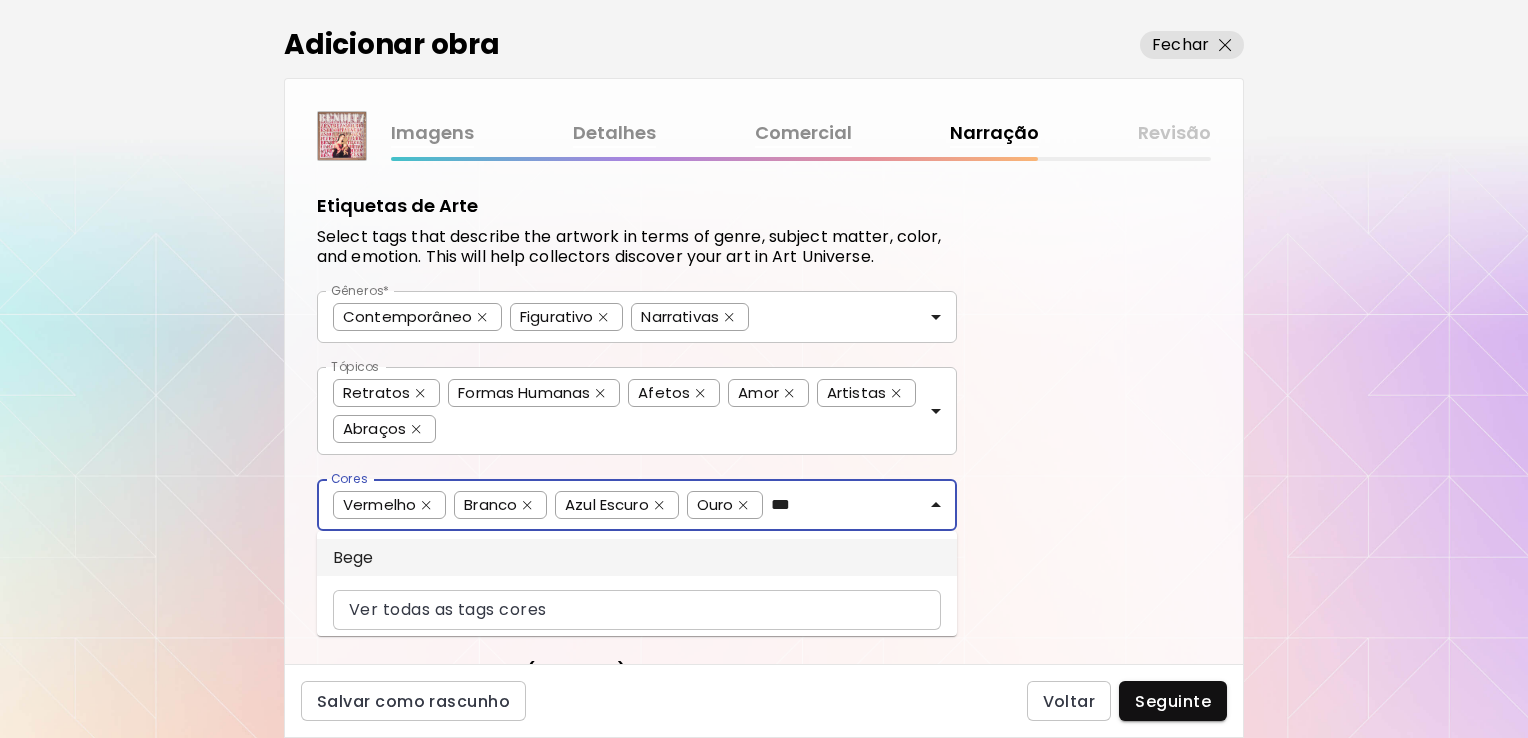 type on "****" 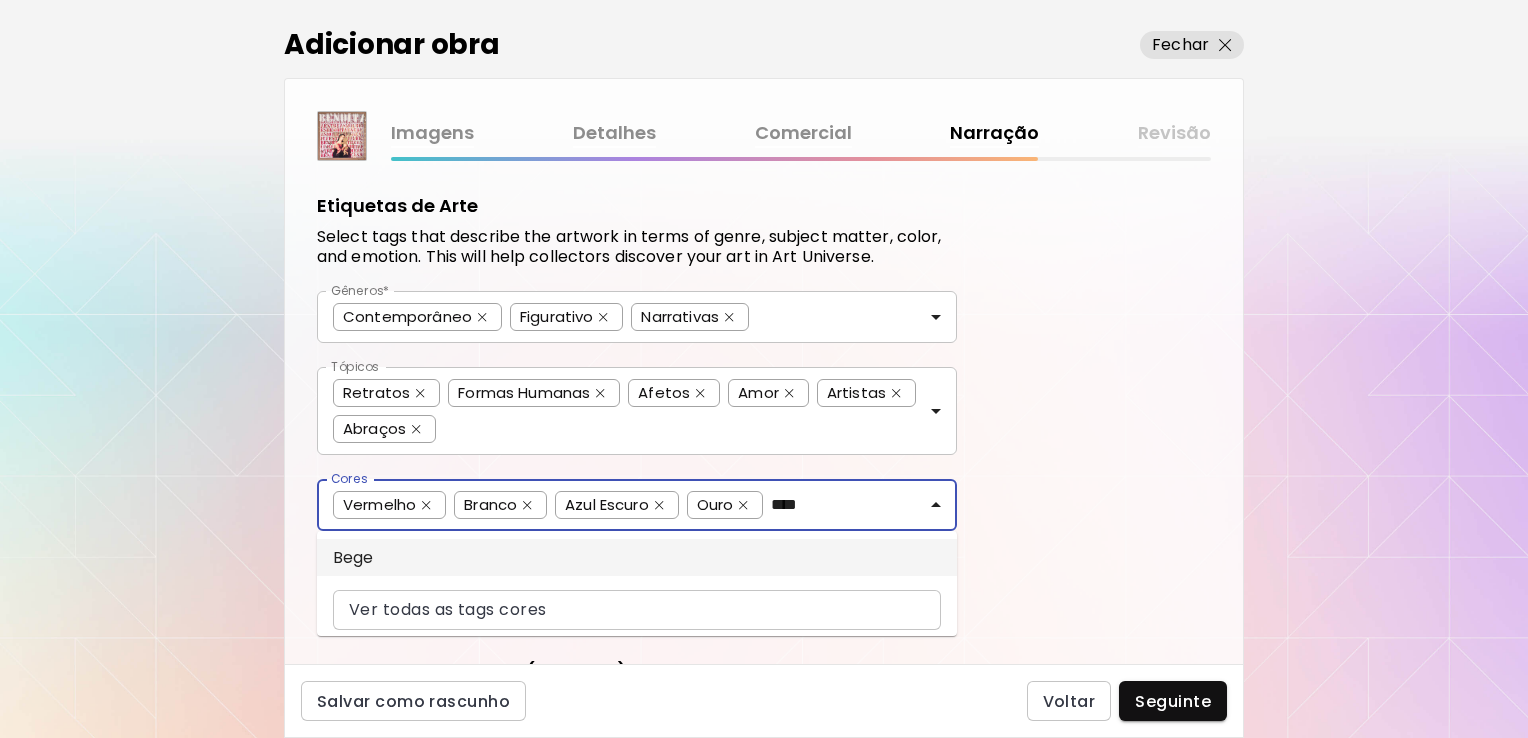 click on "Bege" at bounding box center (637, 557) 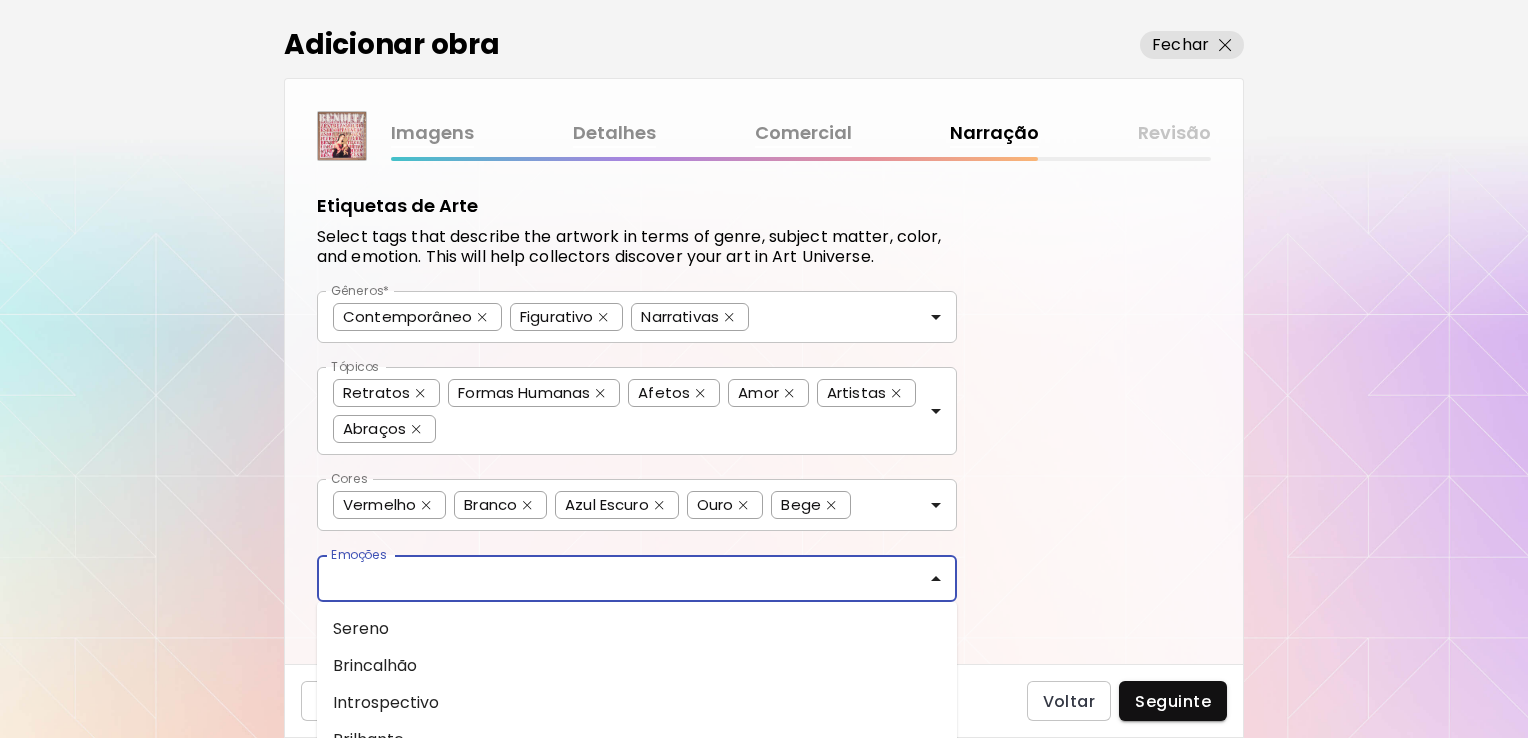 click on "Emoções" at bounding box center [637, 578] 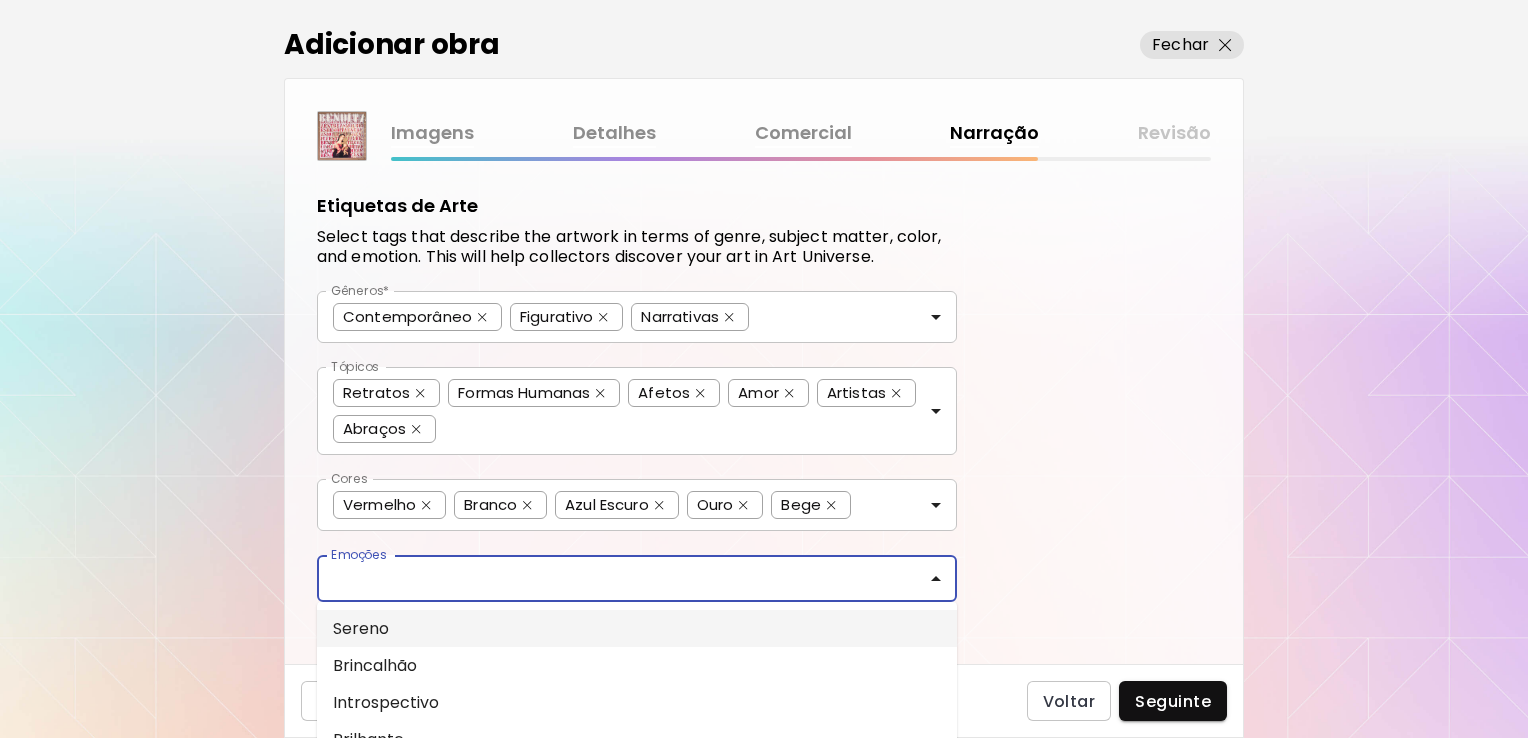 click on "Sereno" at bounding box center [637, 628] 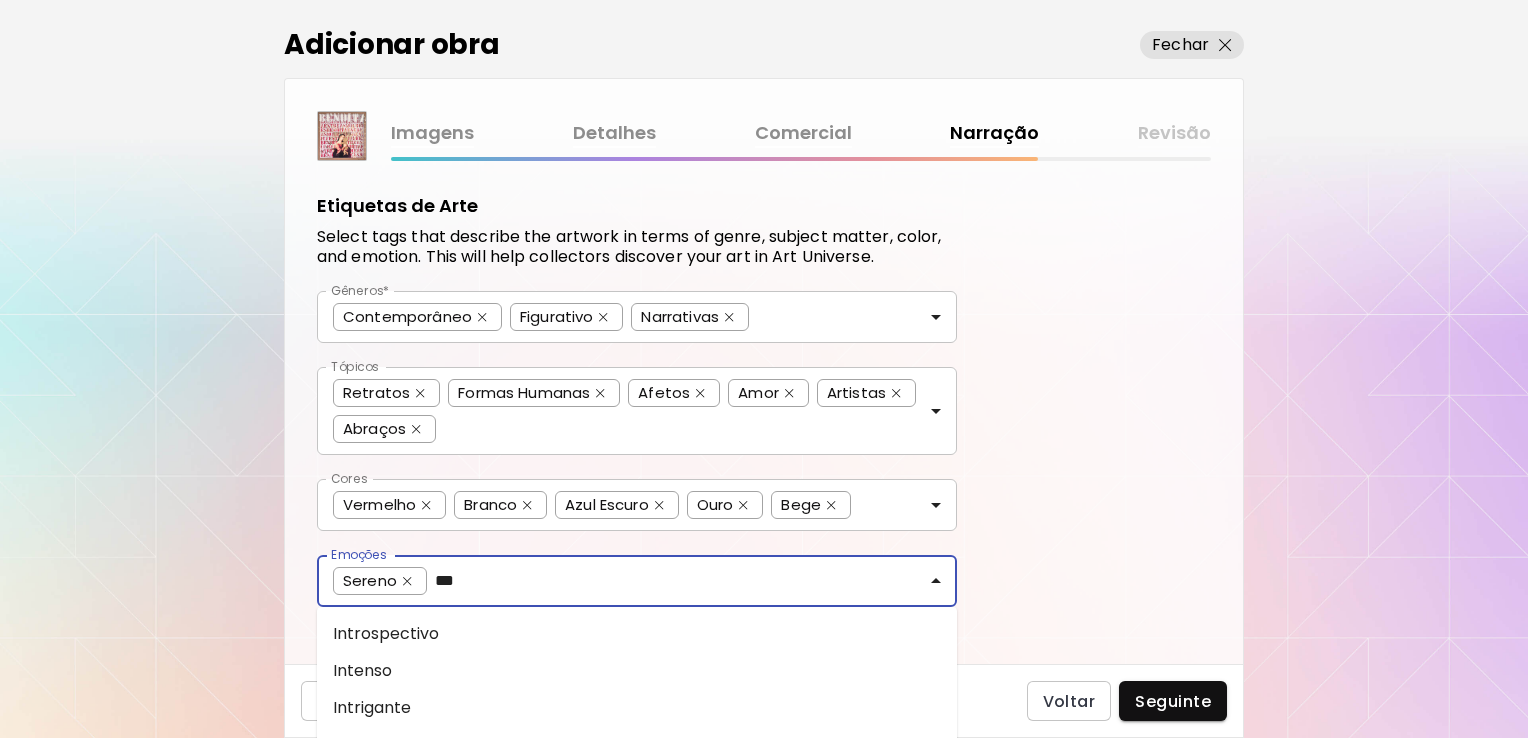 type on "****" 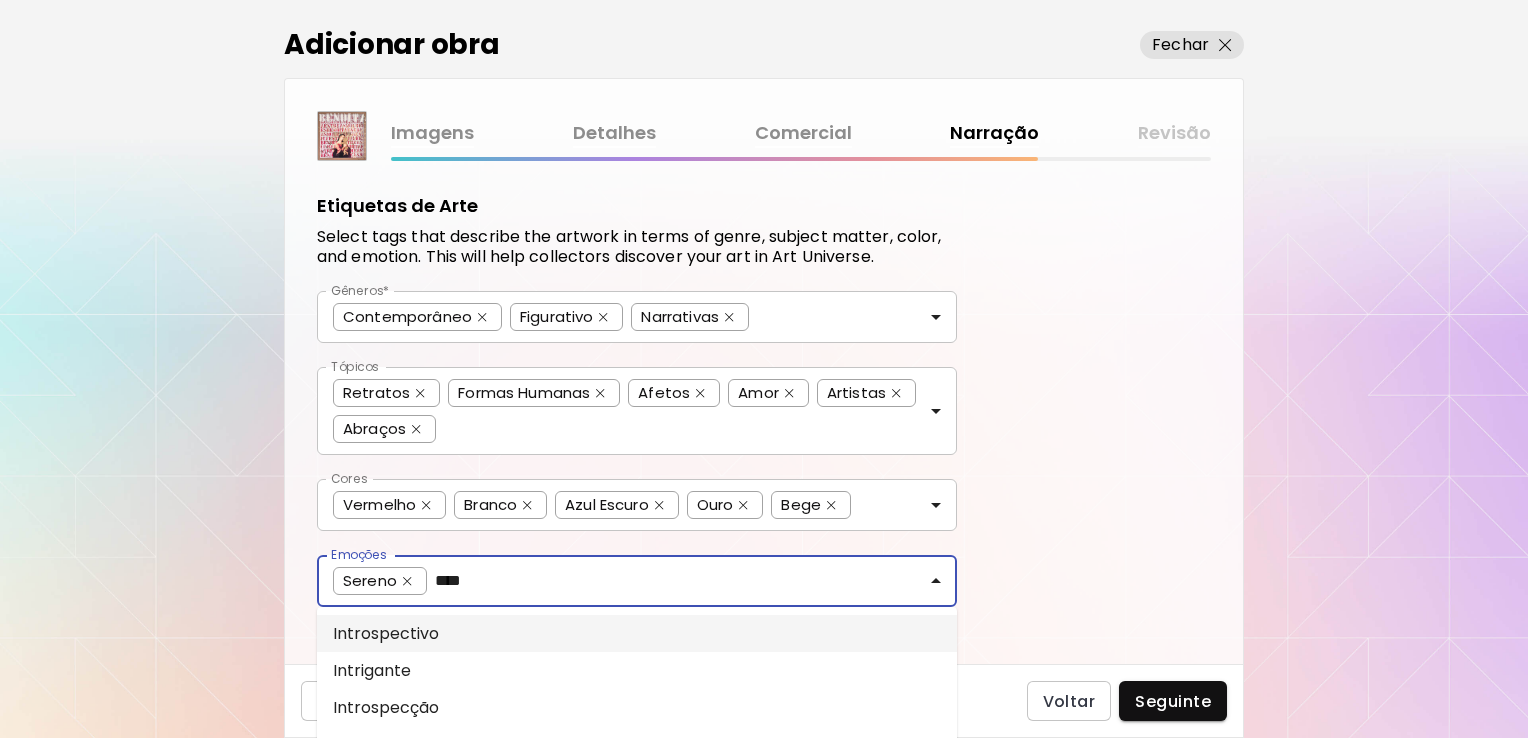 click on "Introspectivo" at bounding box center (637, 633) 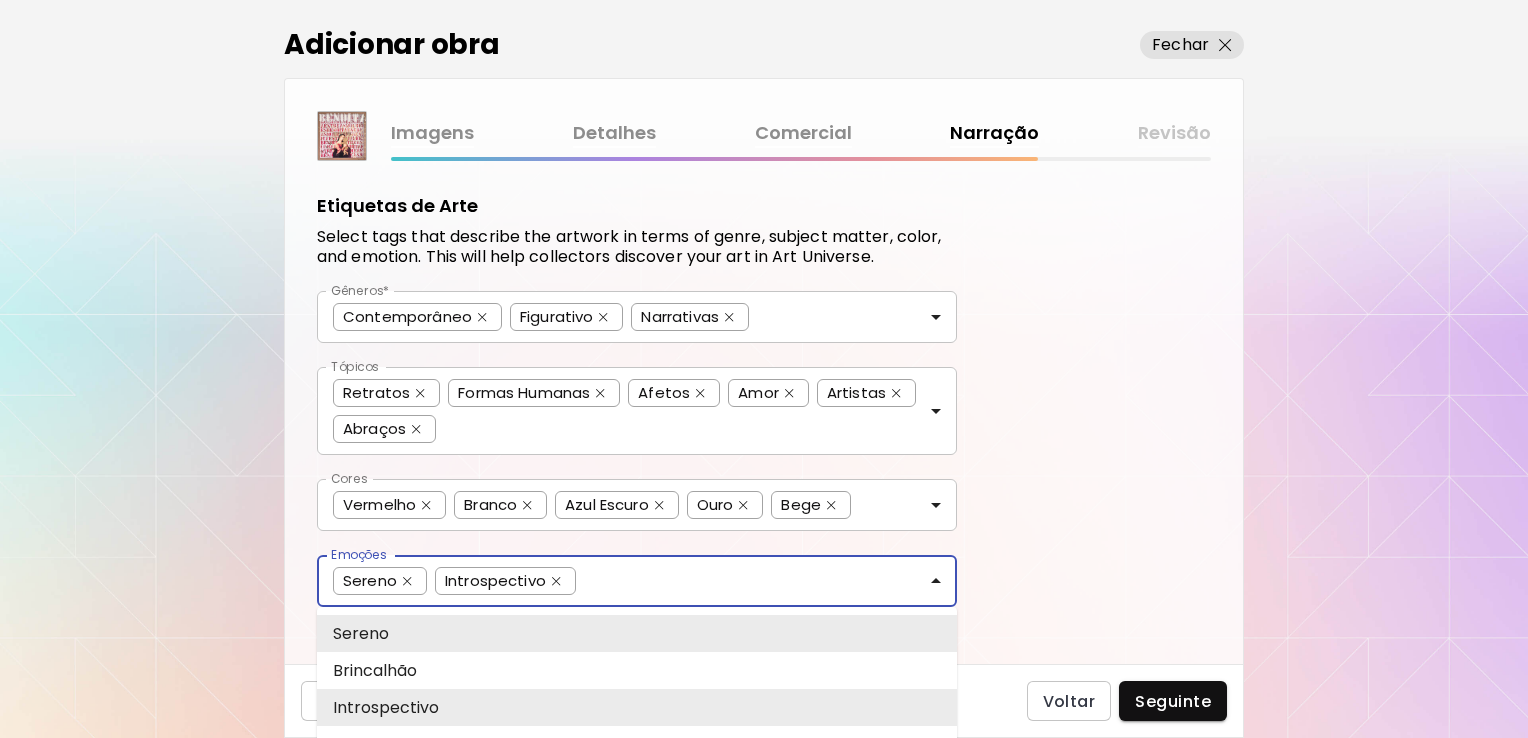click on "Emoções" at bounding box center [762, 578] 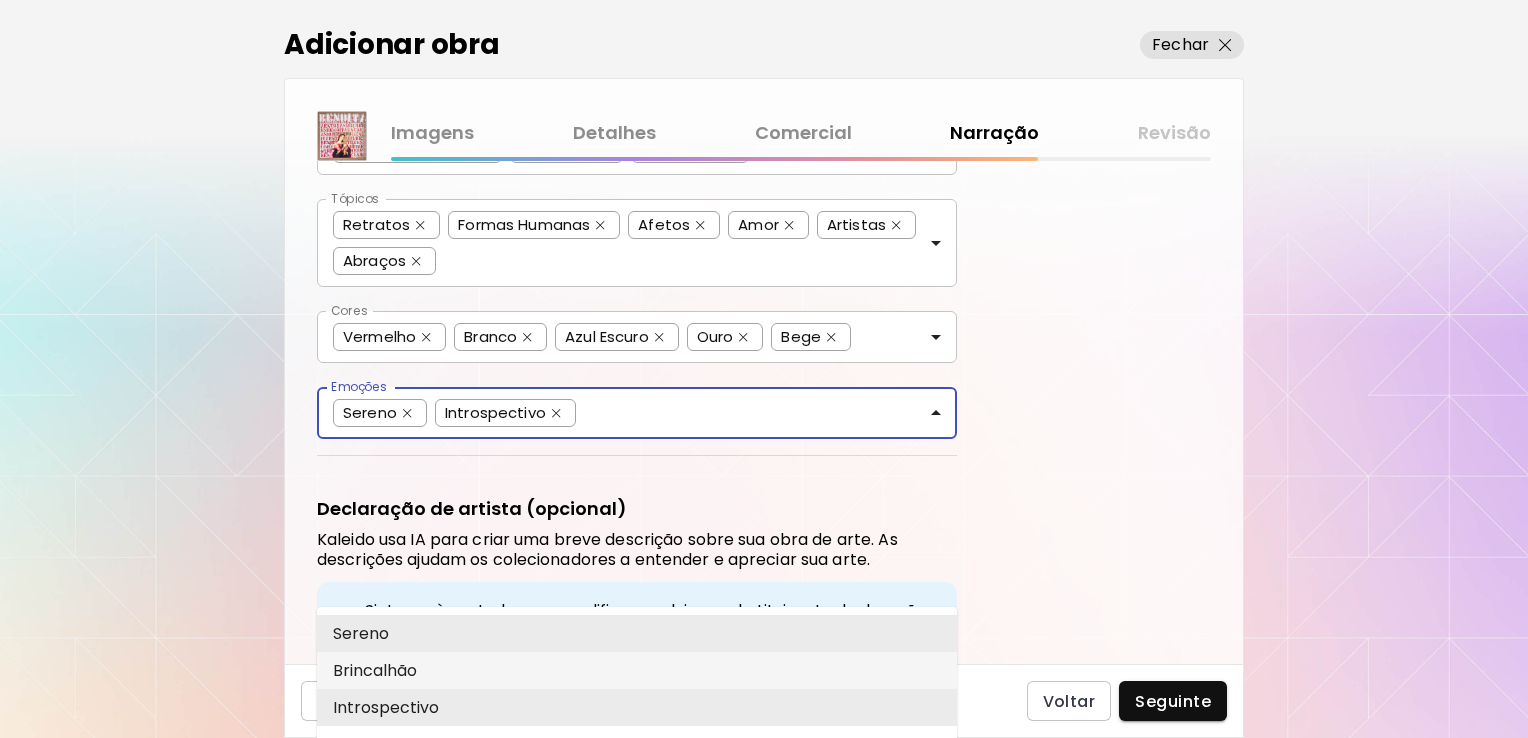 scroll, scrollTop: 165, scrollLeft: 0, axis: vertical 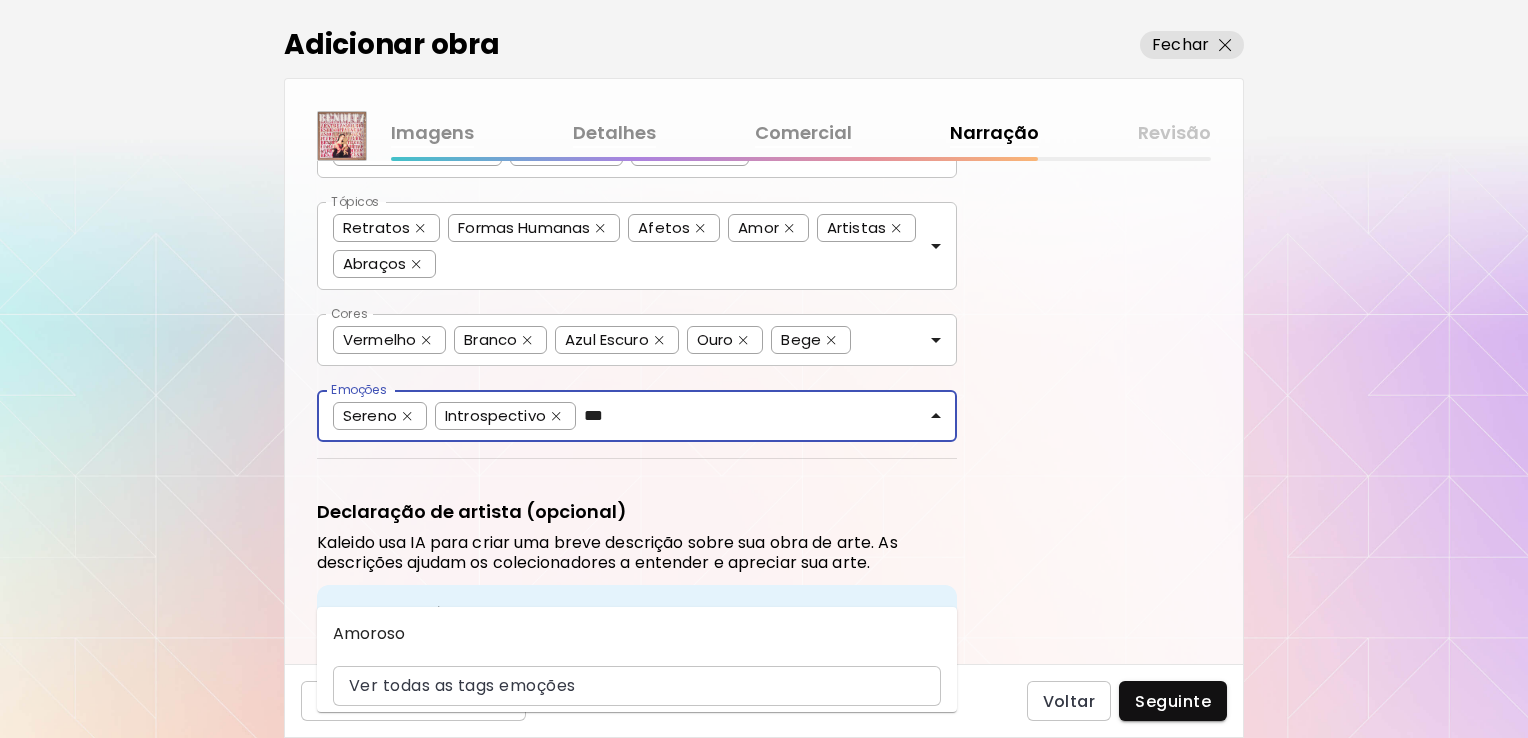 type on "****" 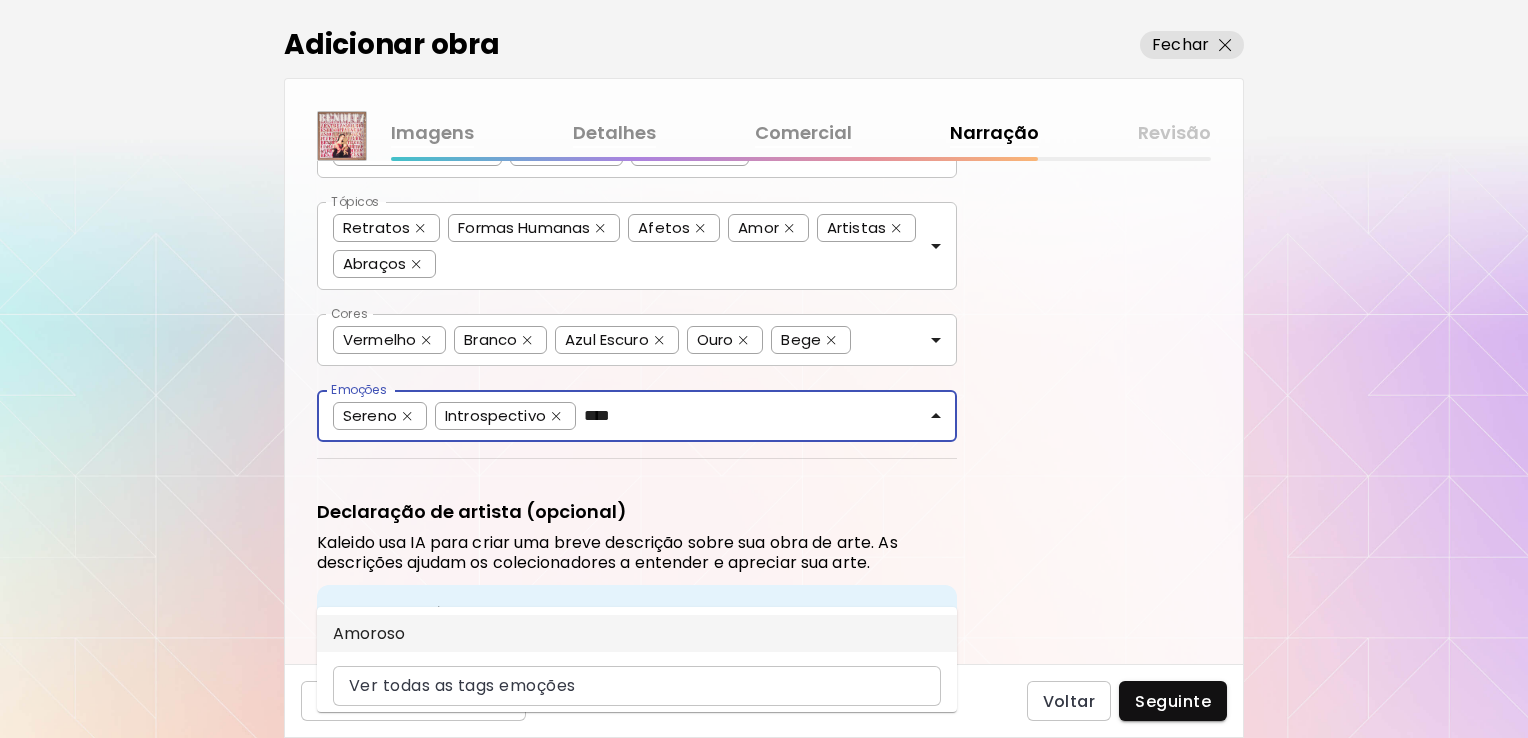 click on "Amoroso" at bounding box center [637, 633] 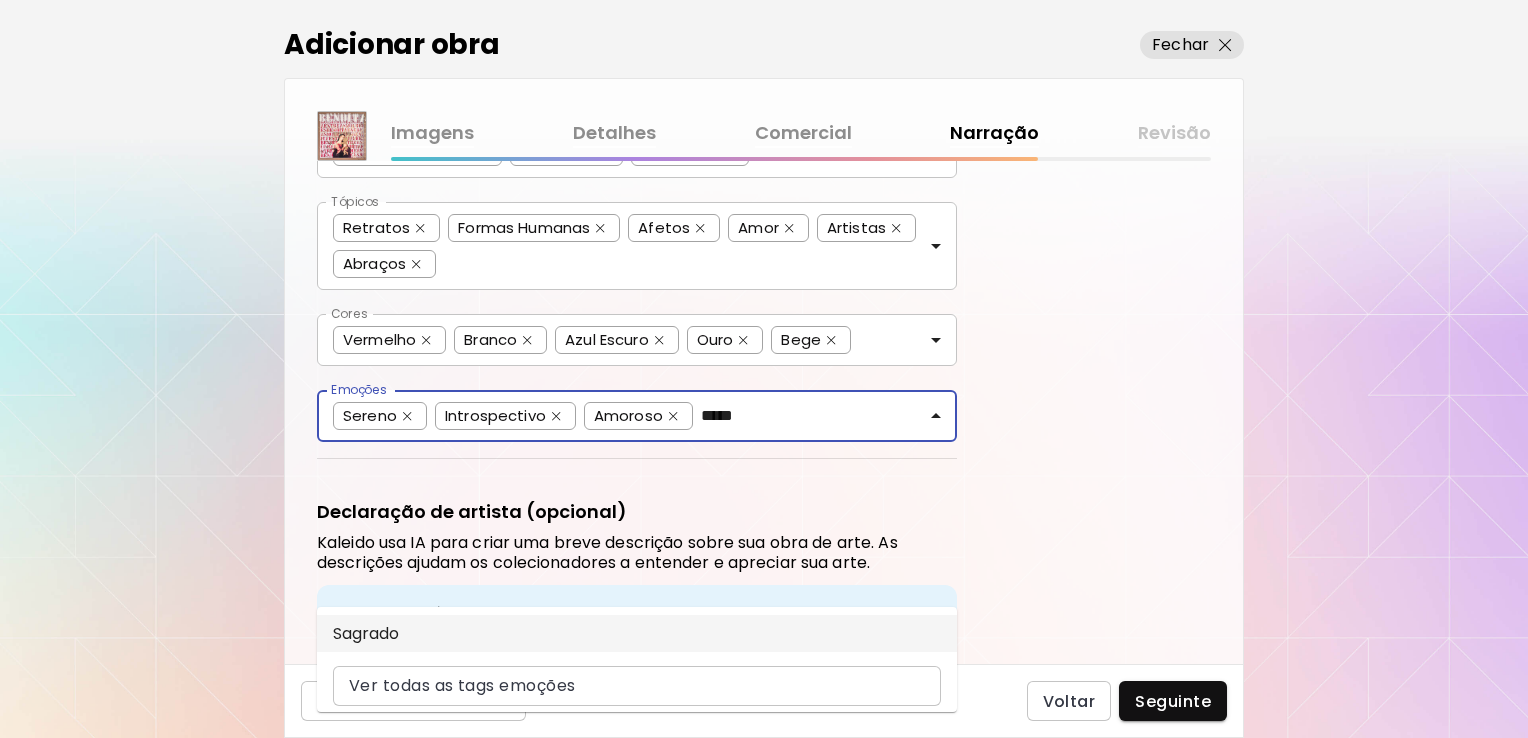 type on "******" 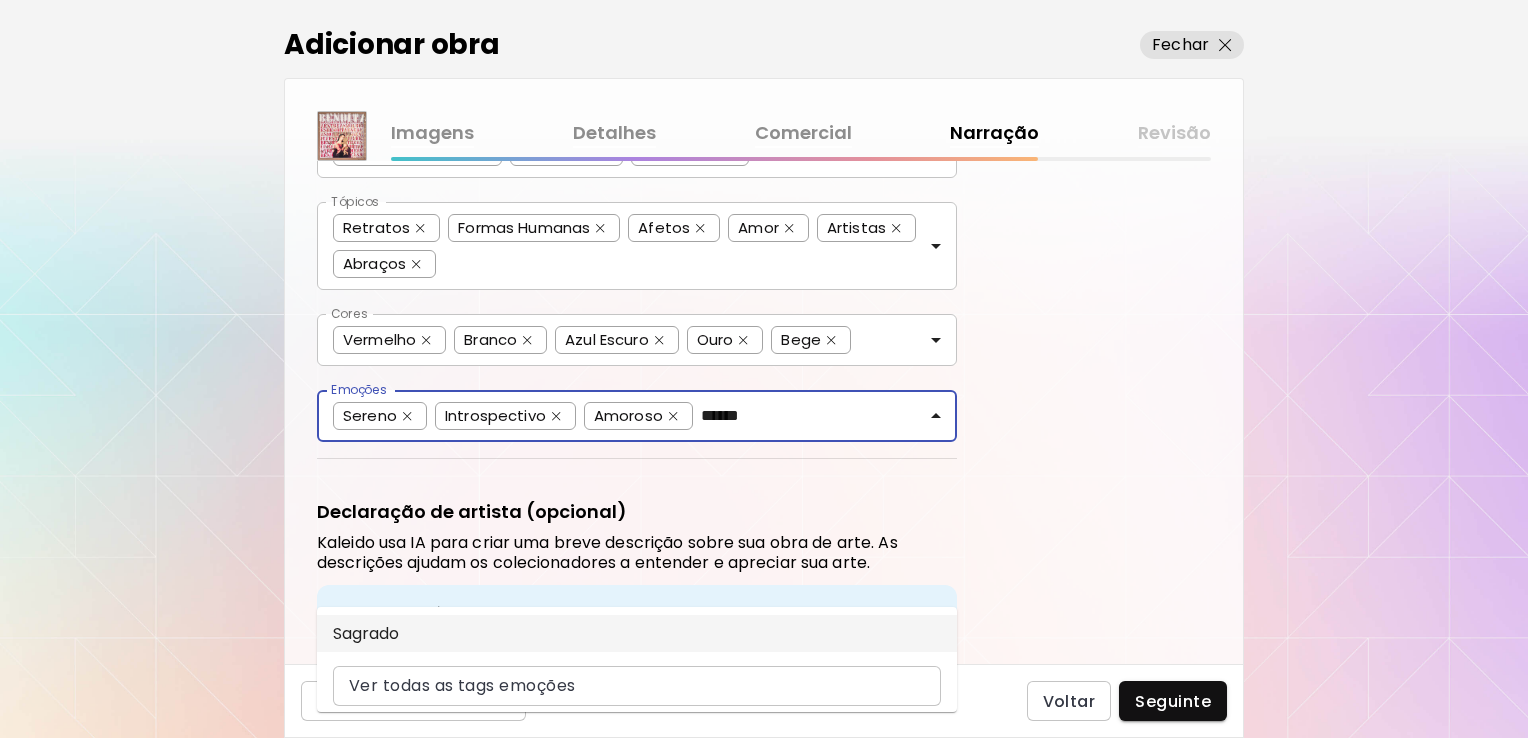 click on "Sagrado" at bounding box center (637, 633) 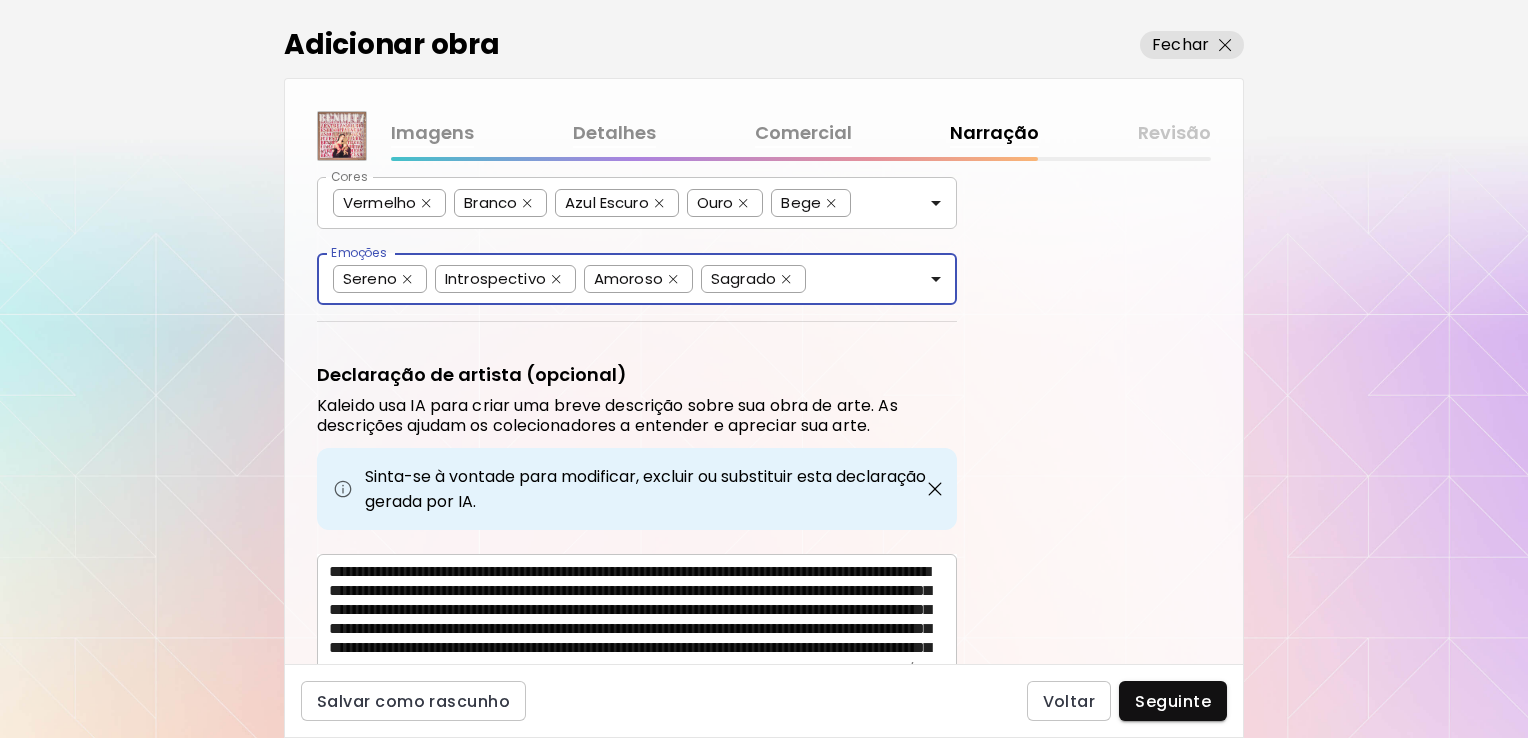 scroll, scrollTop: 388, scrollLeft: 0, axis: vertical 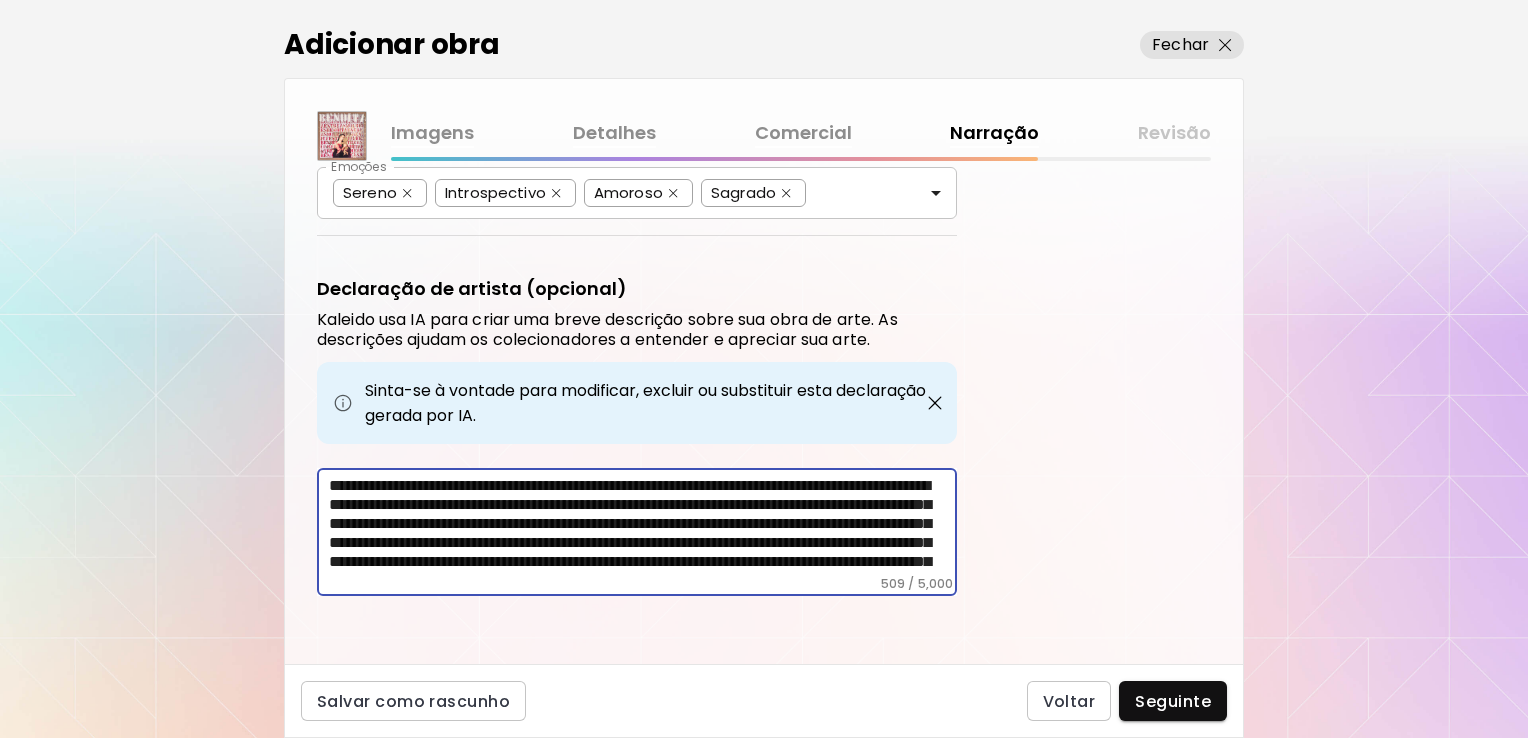 click on "**********" at bounding box center [643, 526] 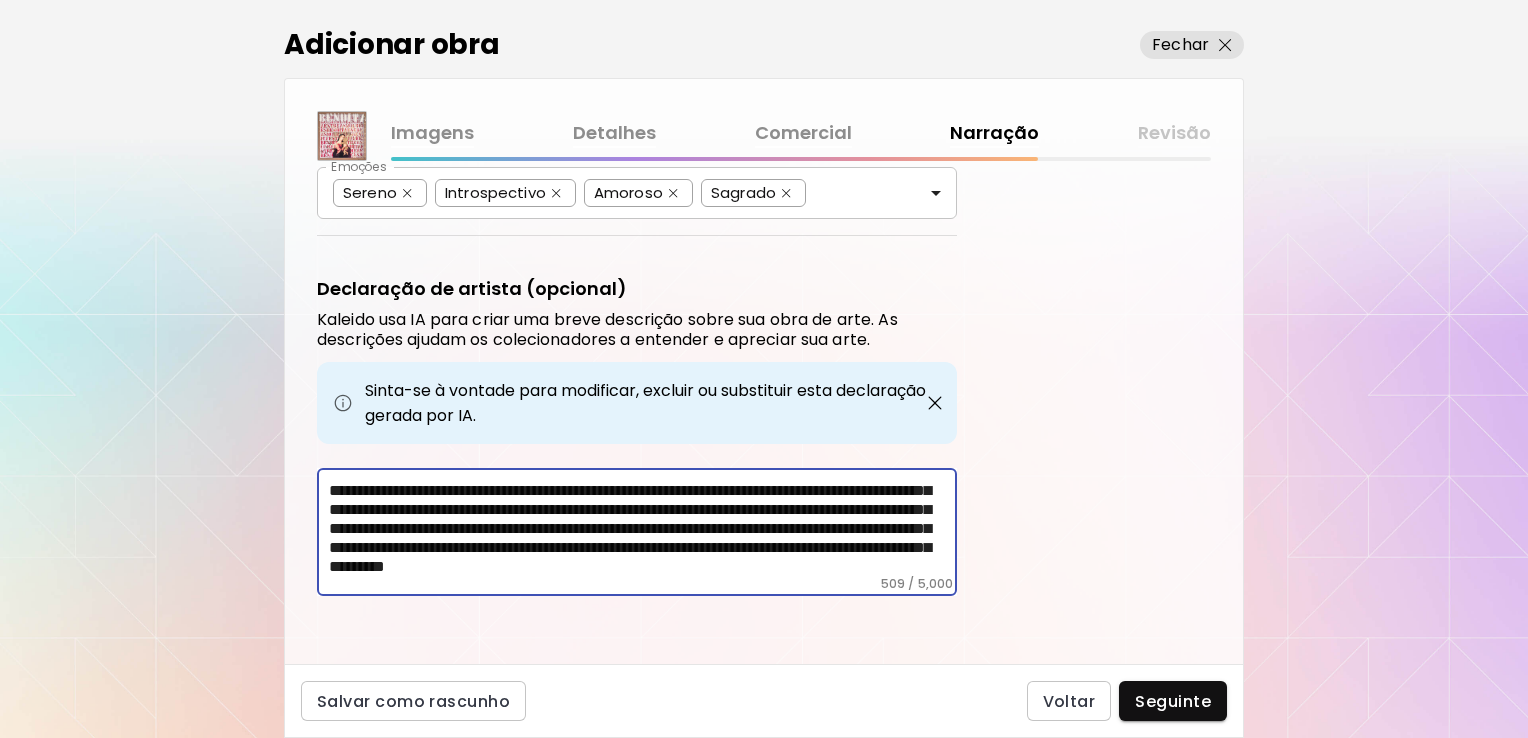 scroll, scrollTop: 52, scrollLeft: 0, axis: vertical 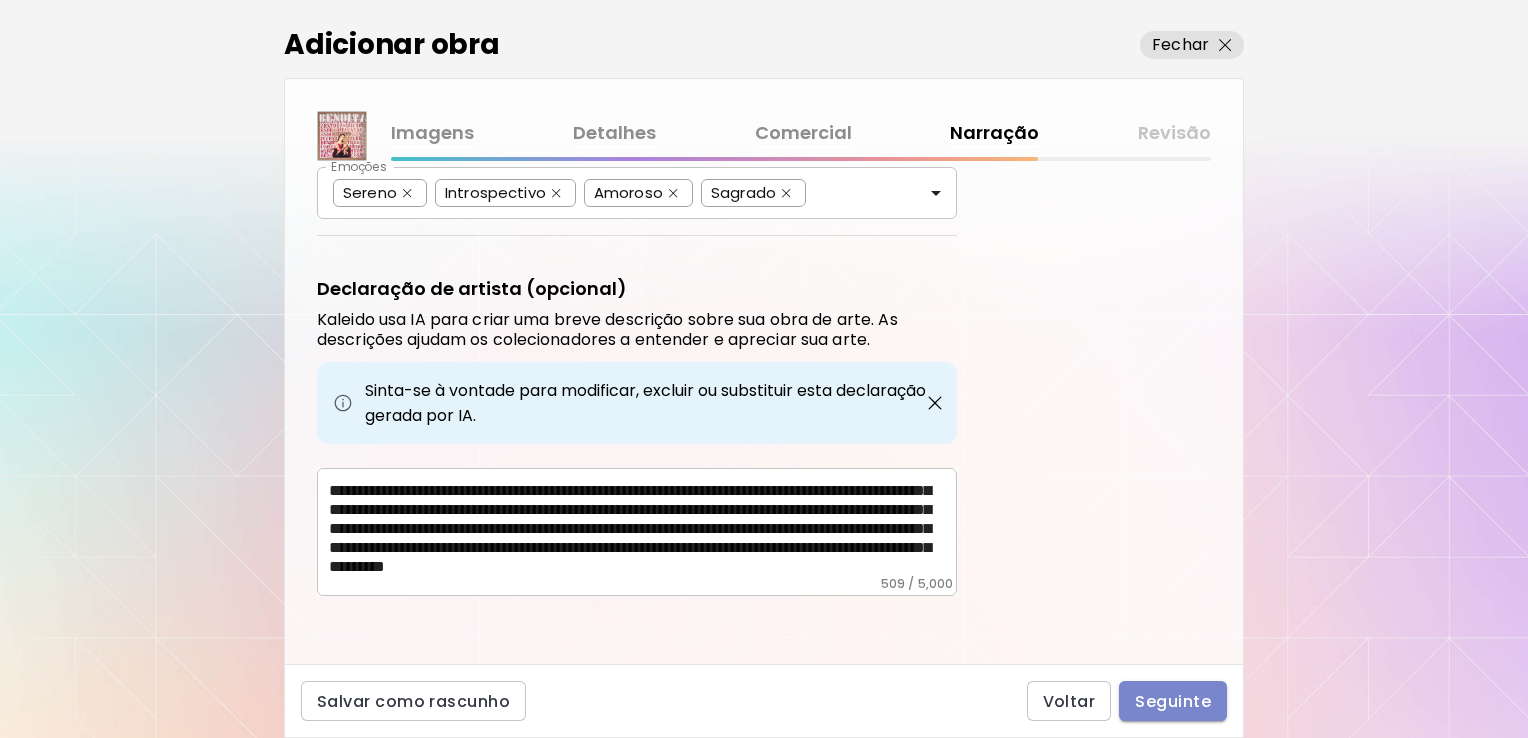 click on "Seguinte" at bounding box center [1173, 701] 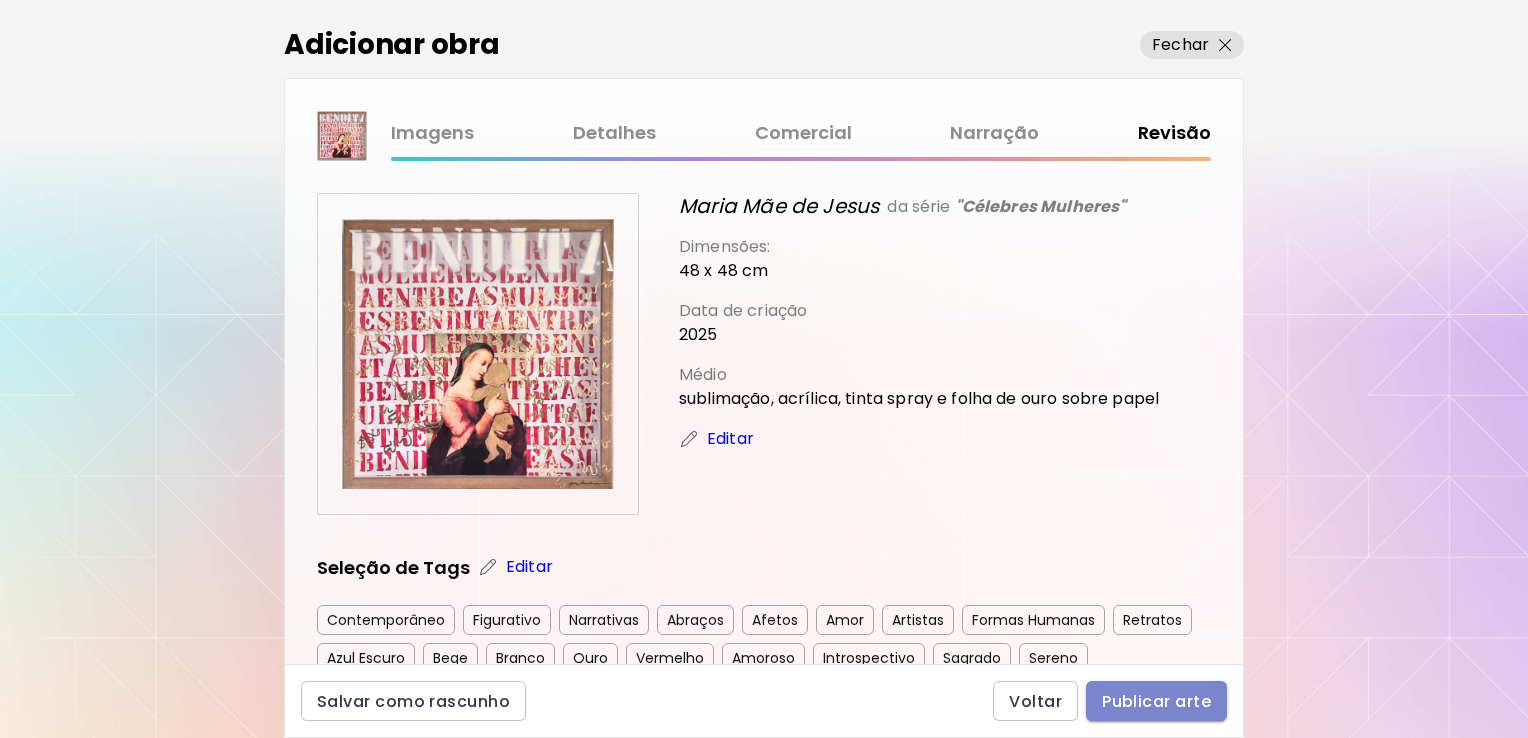 click on "Publicar arte" at bounding box center [1156, 701] 